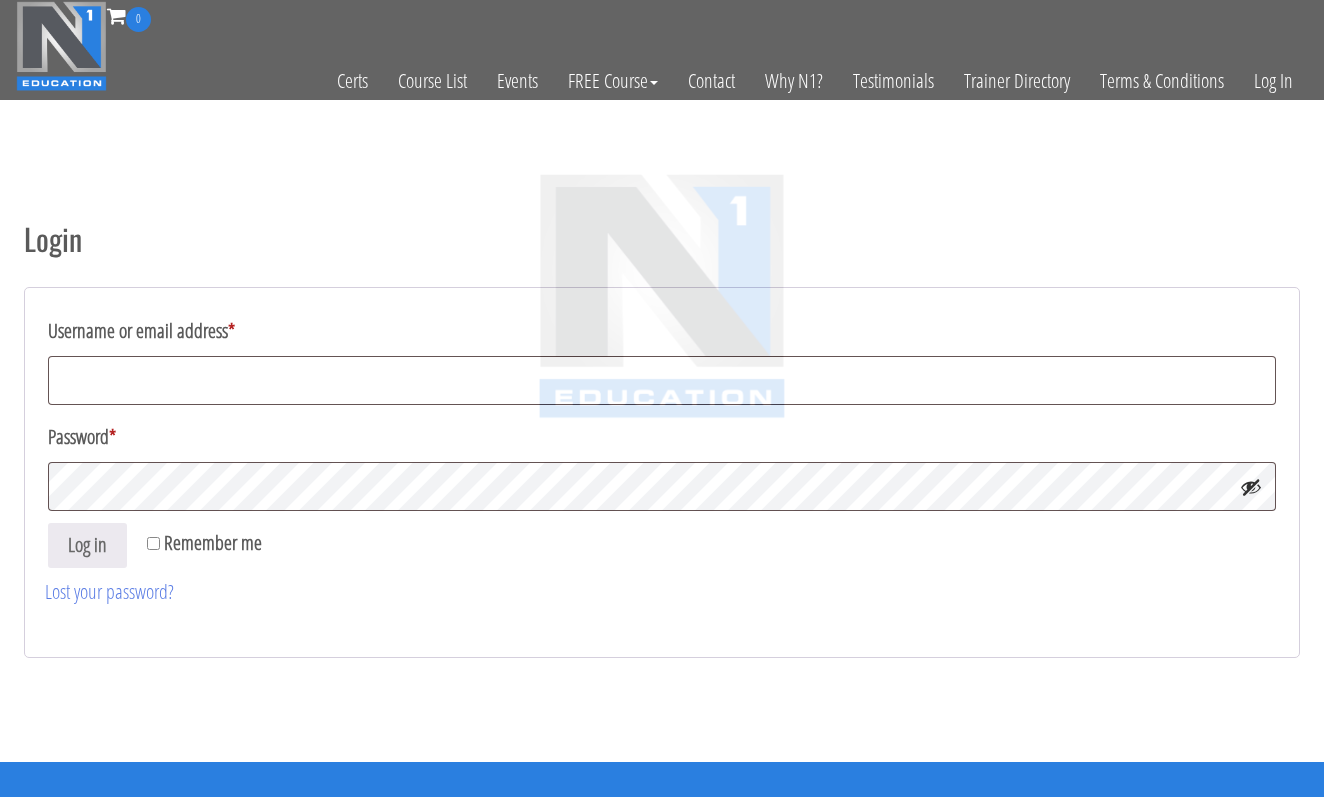scroll, scrollTop: 0, scrollLeft: 0, axis: both 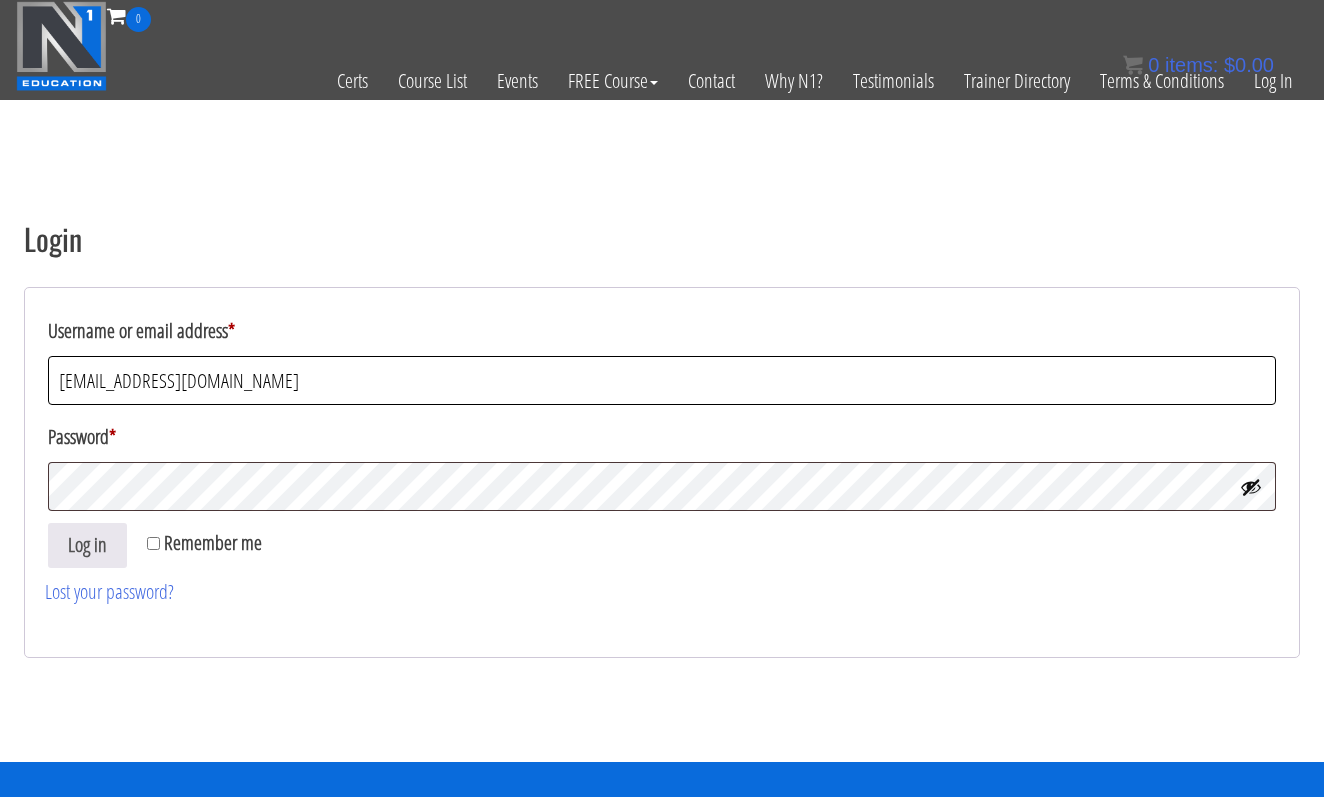 type on "andrelebrec@gmail.com" 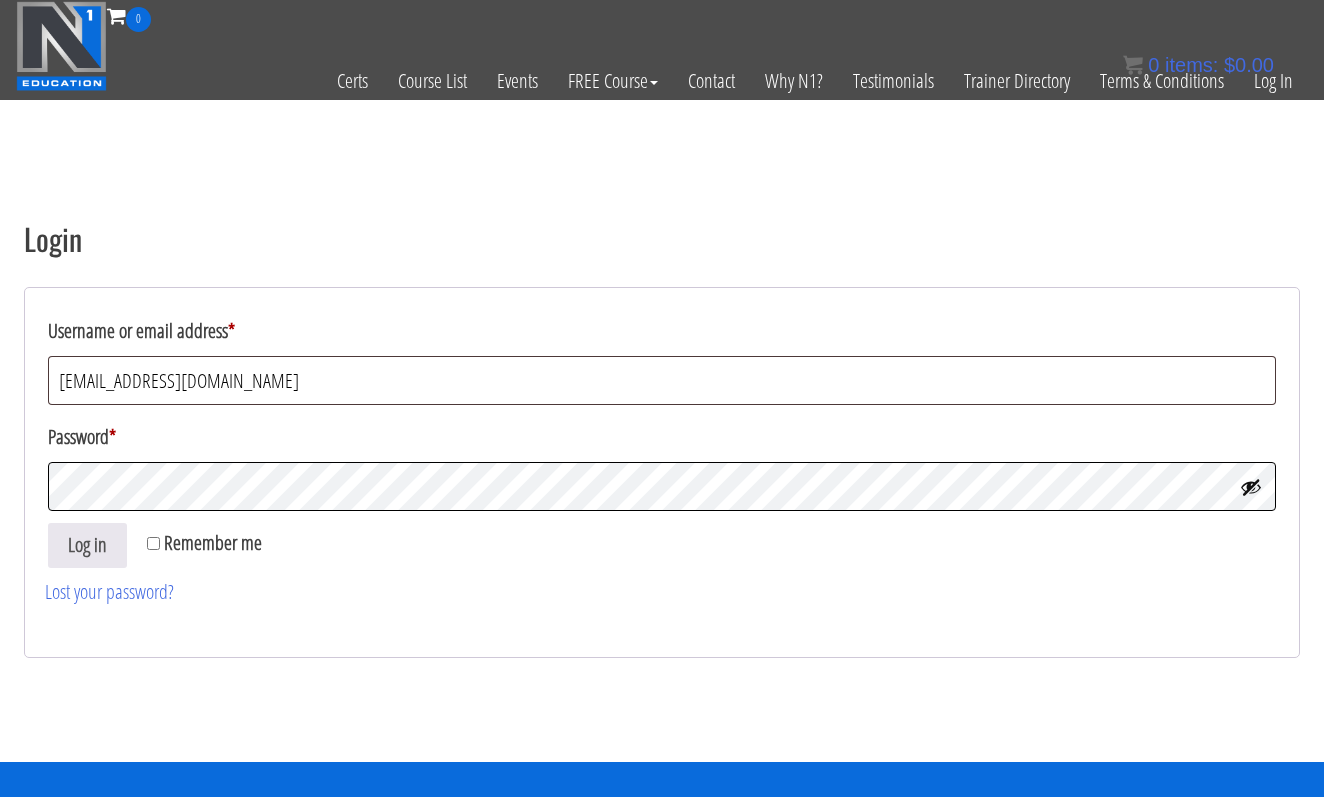 click on "Log in" at bounding box center (87, 545) 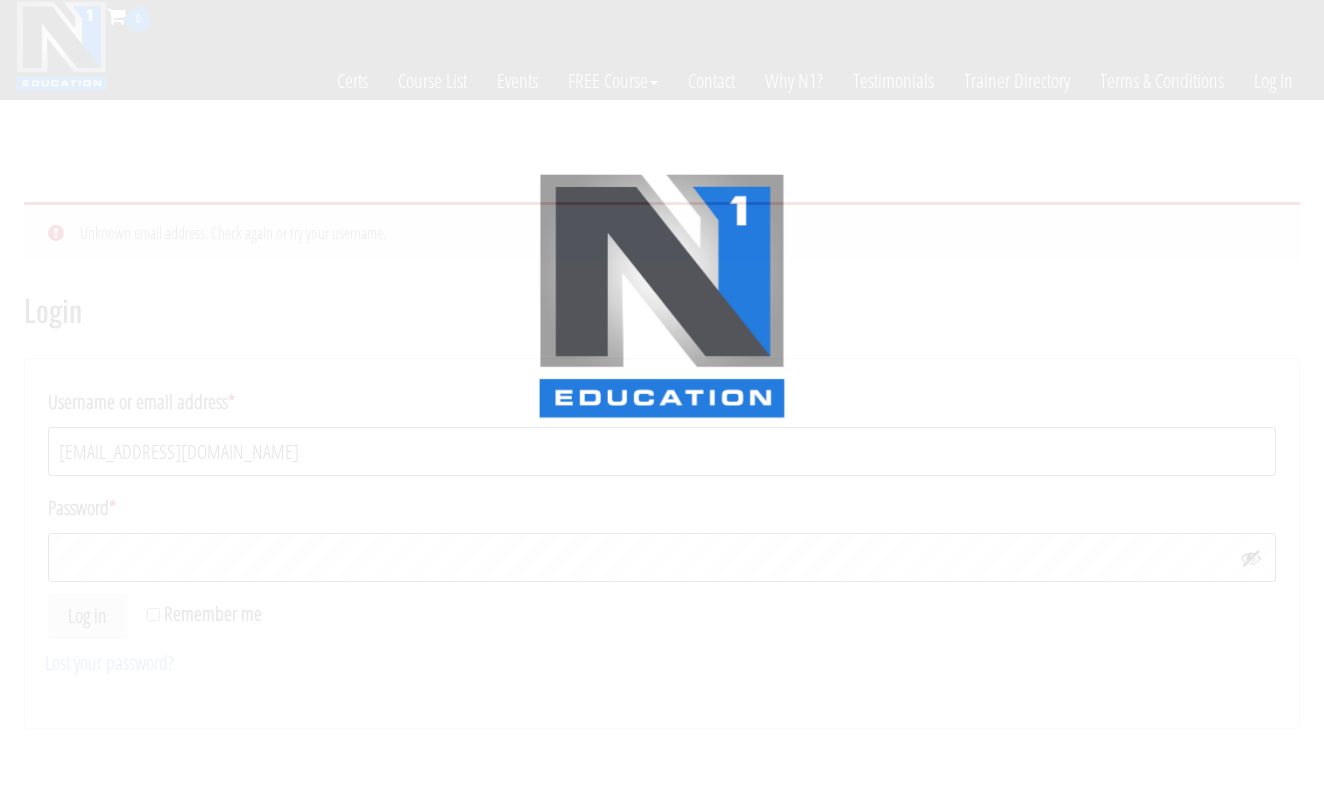 scroll, scrollTop: 0, scrollLeft: 0, axis: both 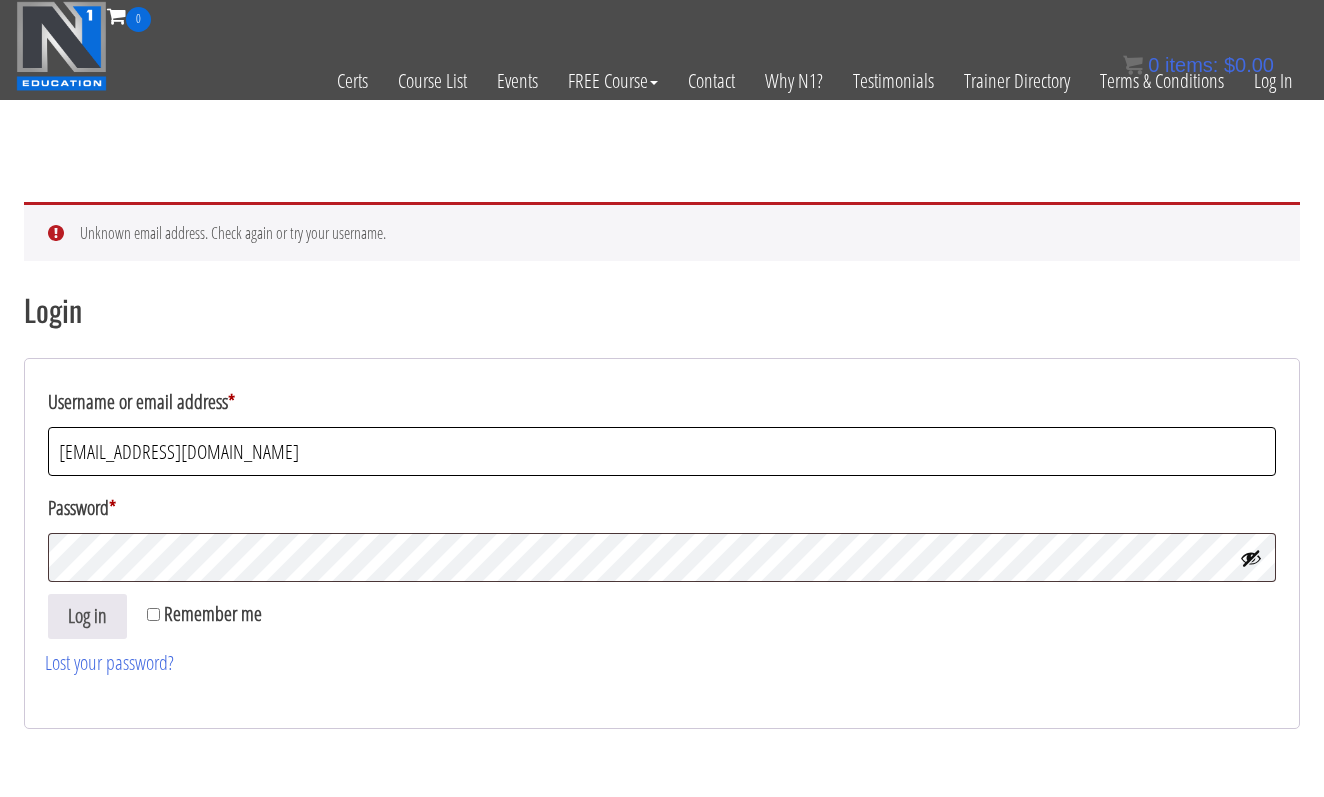 type on "andrelabrec@gmail.com" 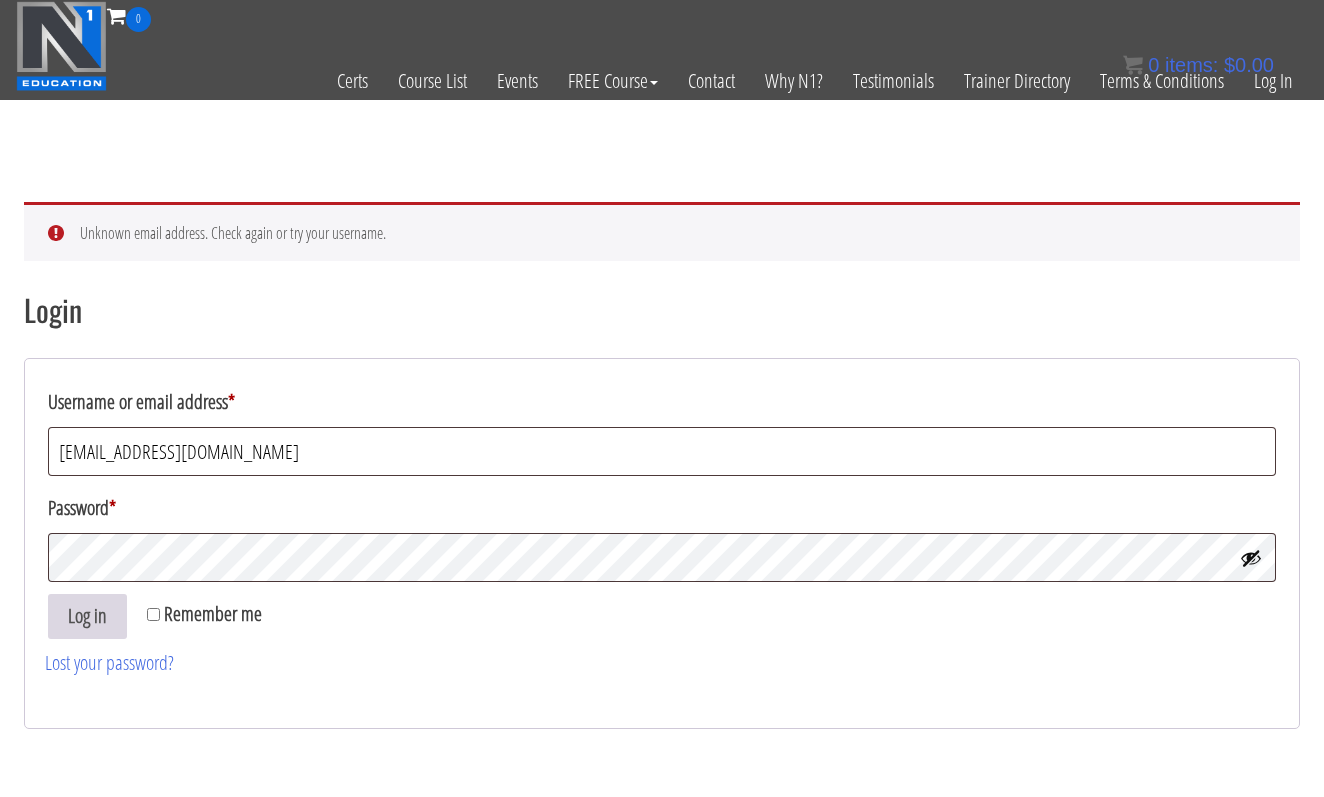 click on "Log in" at bounding box center (87, 616) 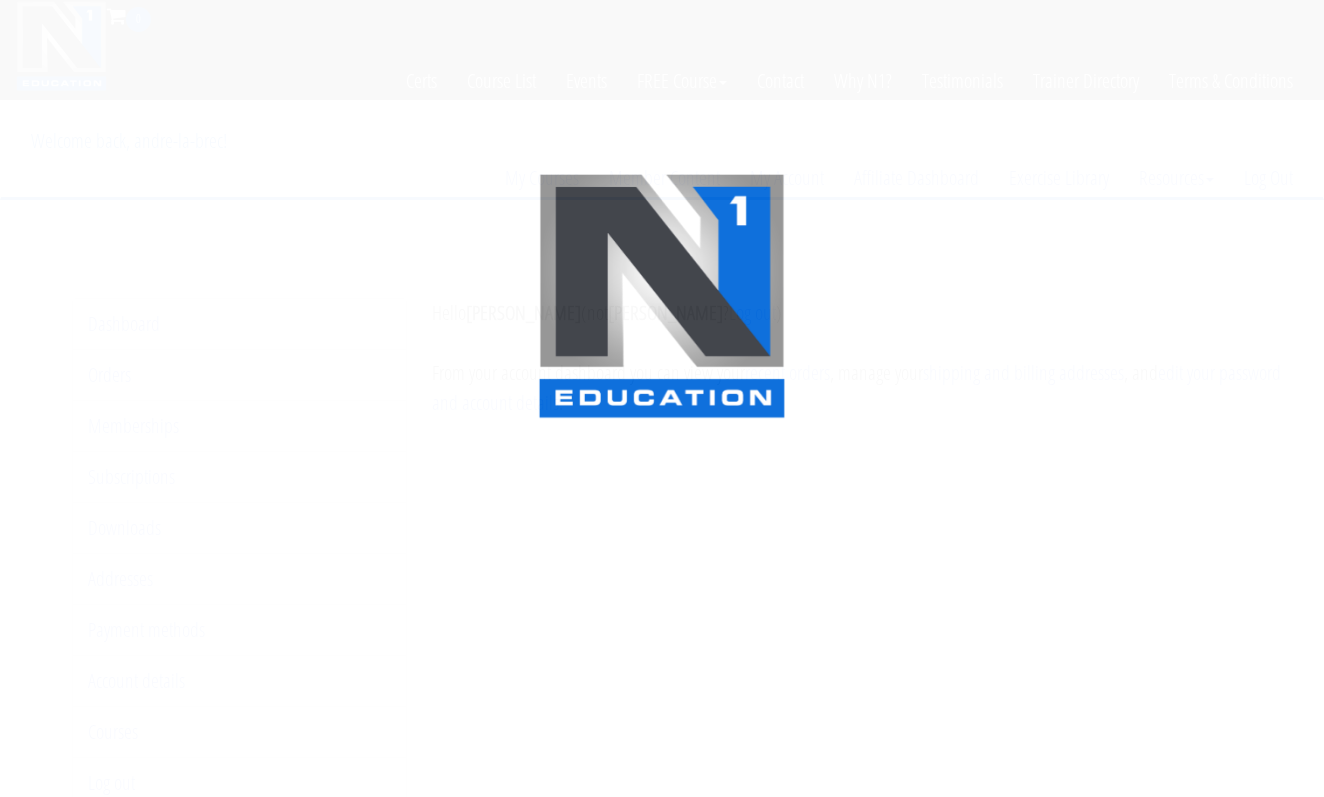 scroll, scrollTop: 0, scrollLeft: 0, axis: both 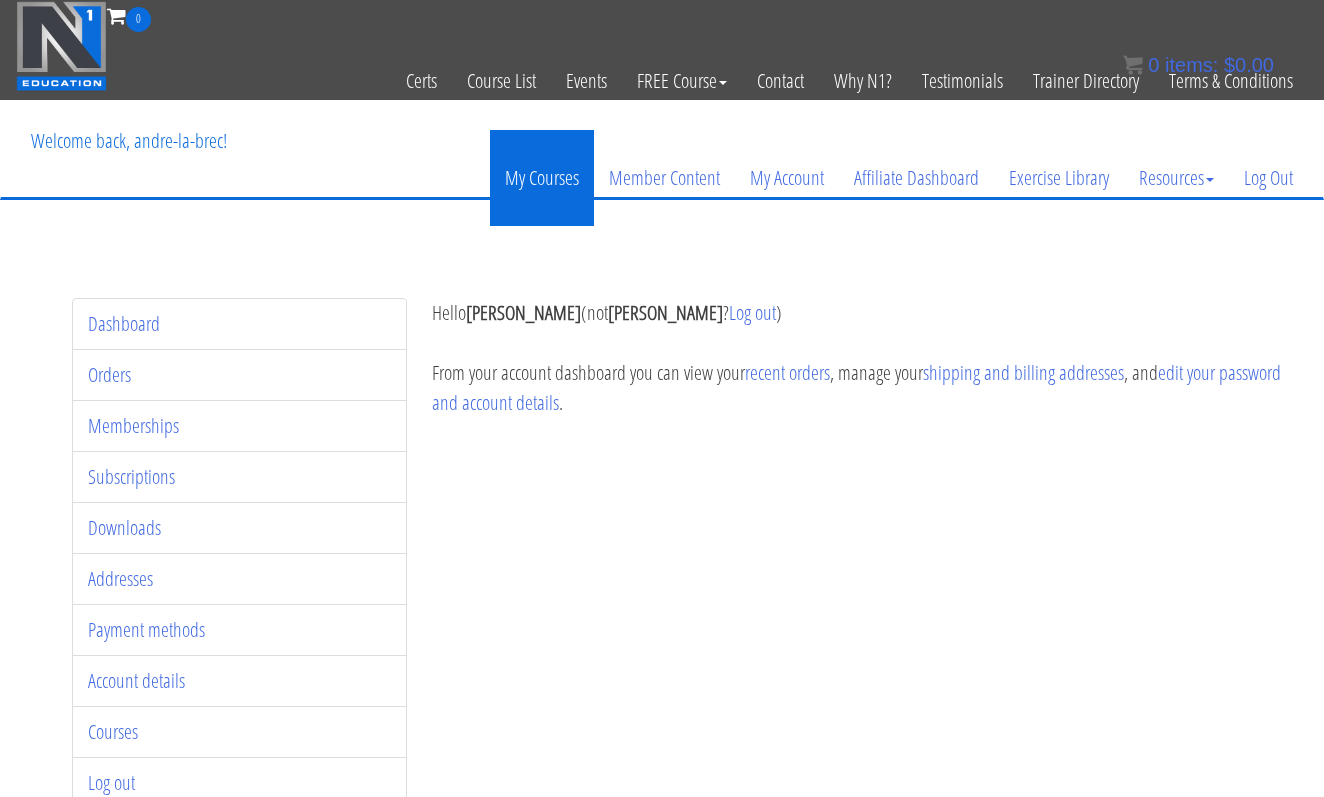 click on "My Courses" at bounding box center [542, 178] 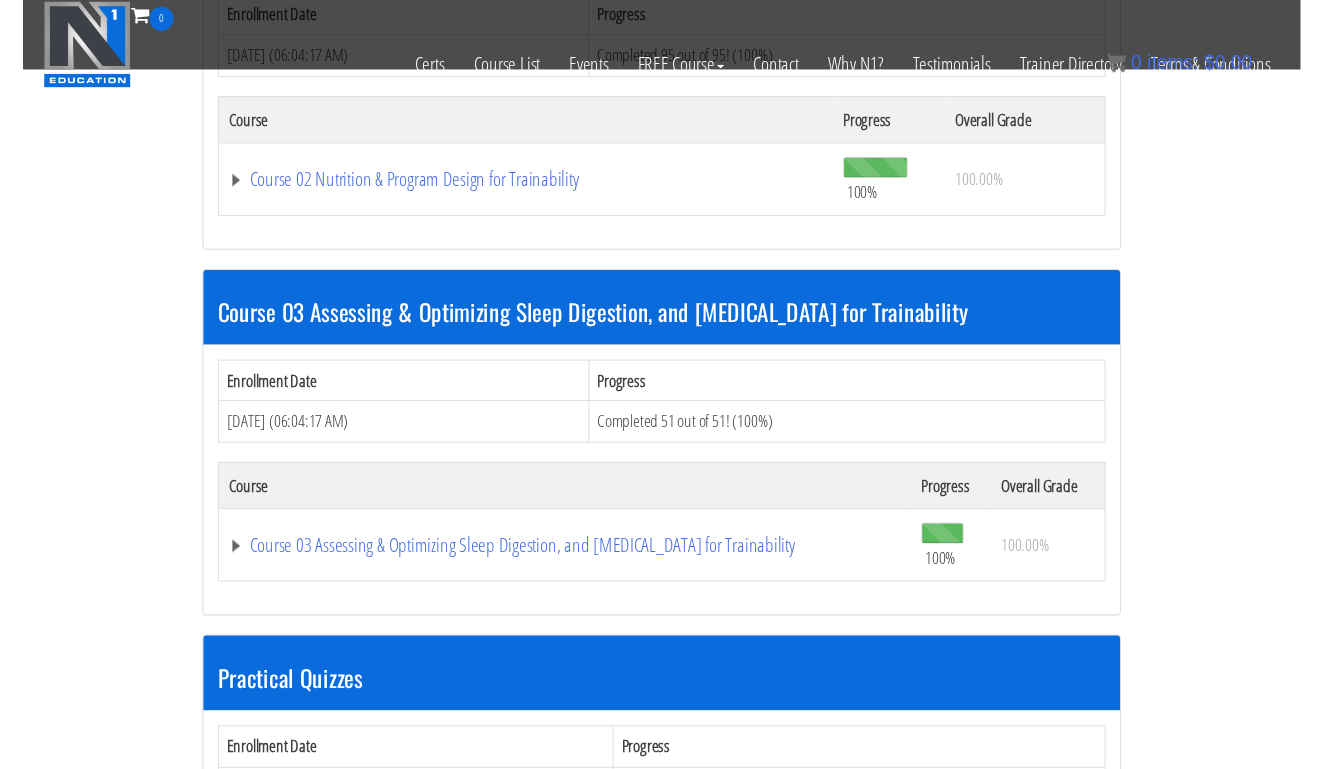 scroll, scrollTop: 817, scrollLeft: 0, axis: vertical 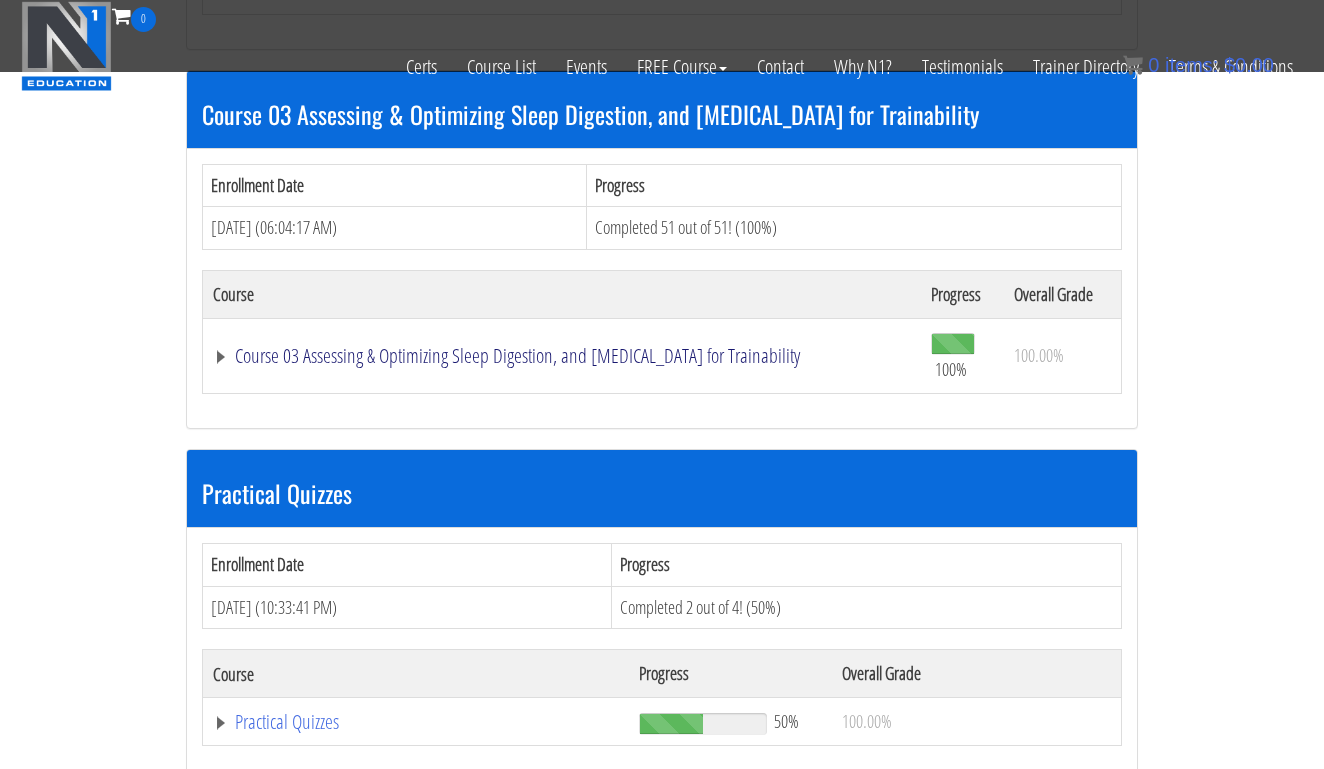 click on "Course 03 Assessing & Optimizing Sleep Digestion, and [MEDICAL_DATA] for Trainability" at bounding box center (489, -389) 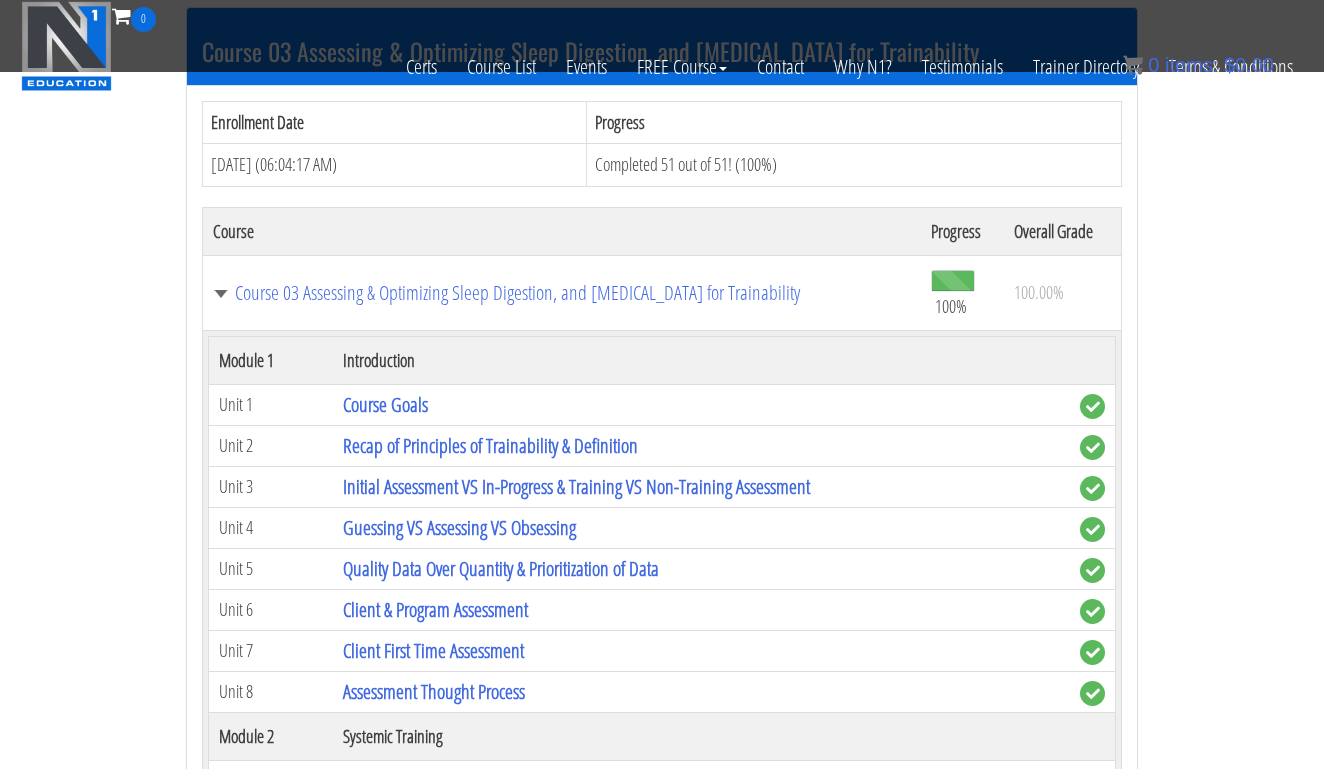 scroll, scrollTop: 1054, scrollLeft: 0, axis: vertical 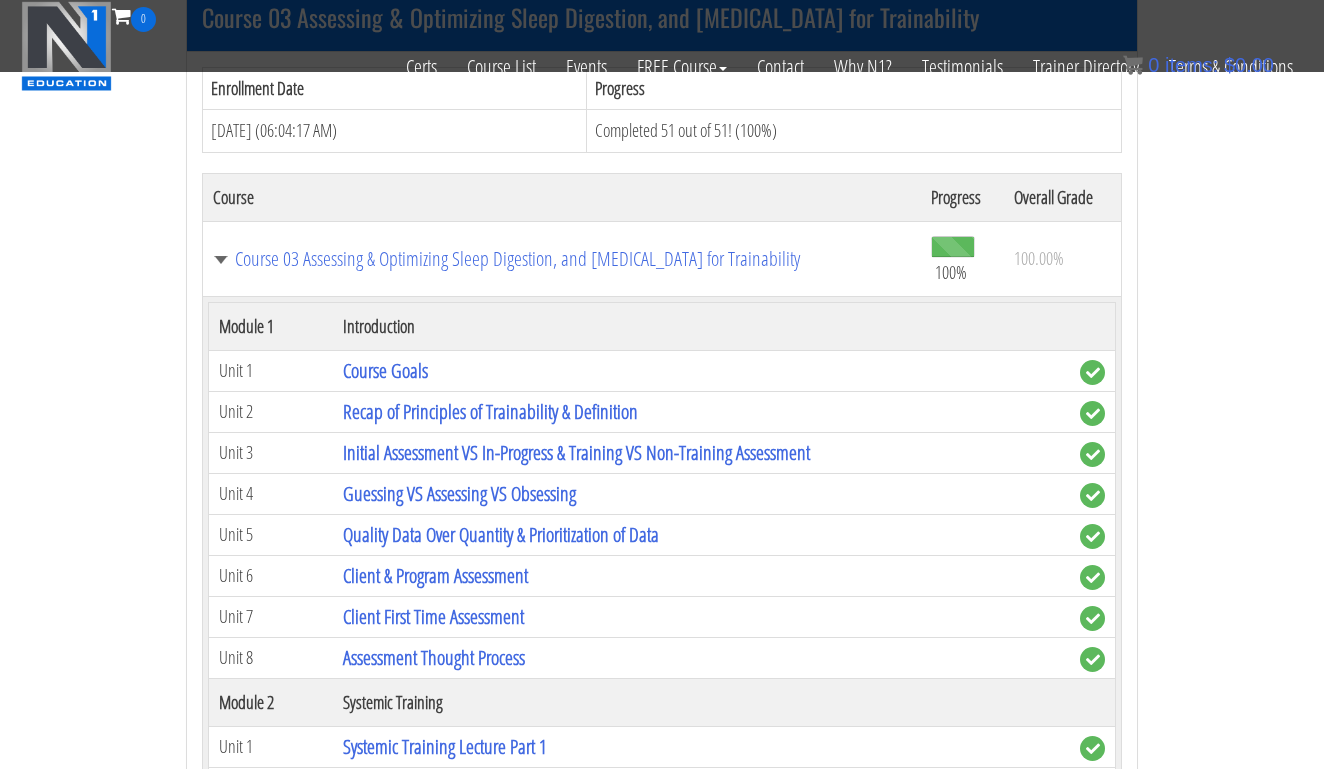 click on "Course Goals" at bounding box center (701, 370) 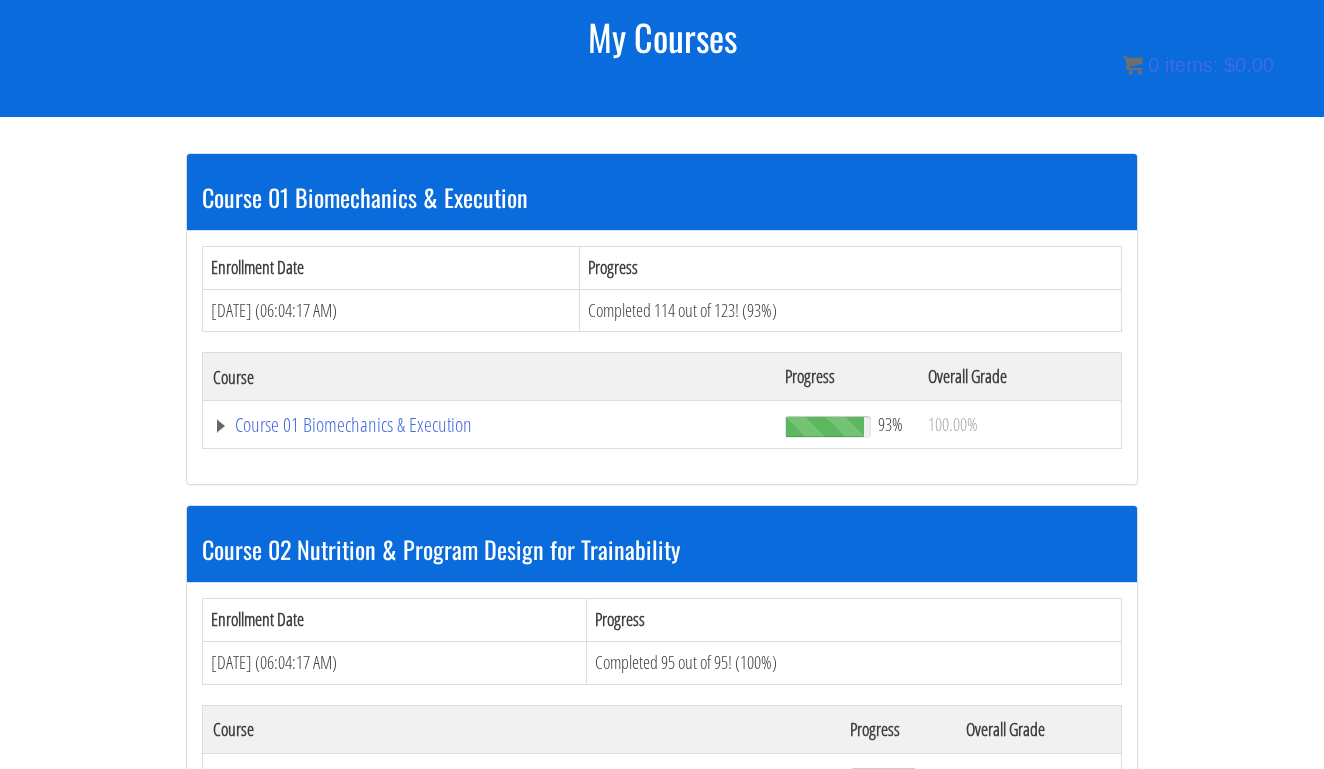 scroll, scrollTop: 274, scrollLeft: 0, axis: vertical 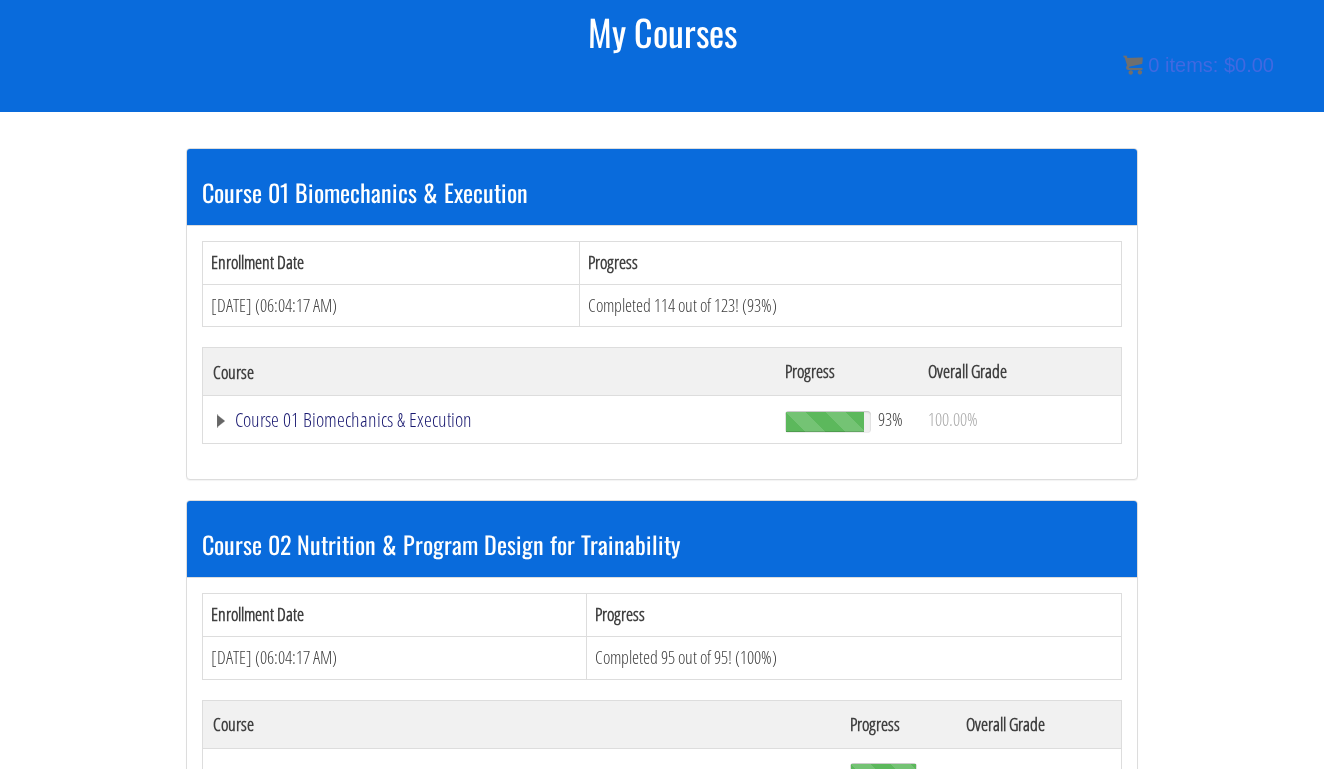click on "Course 01 Biomechanics & Execution" at bounding box center (489, 420) 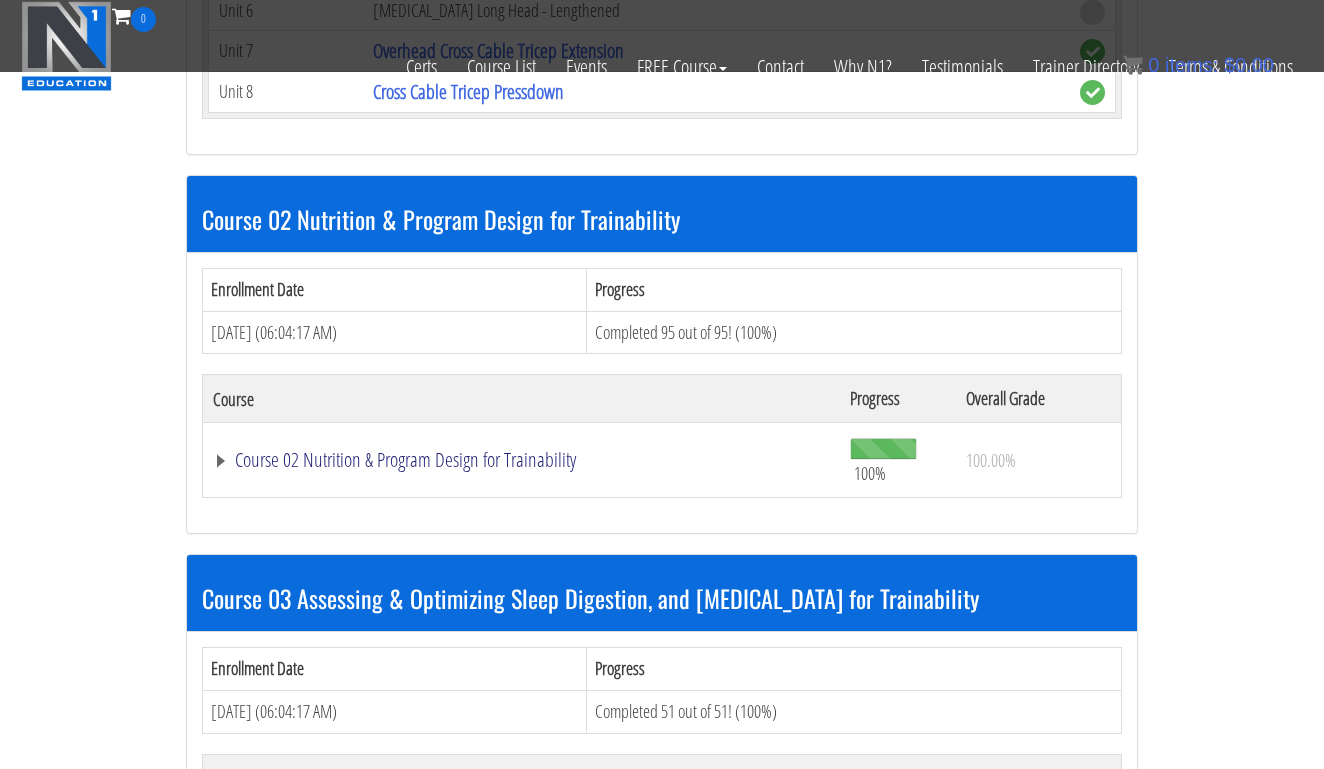 scroll, scrollTop: 6426, scrollLeft: 0, axis: vertical 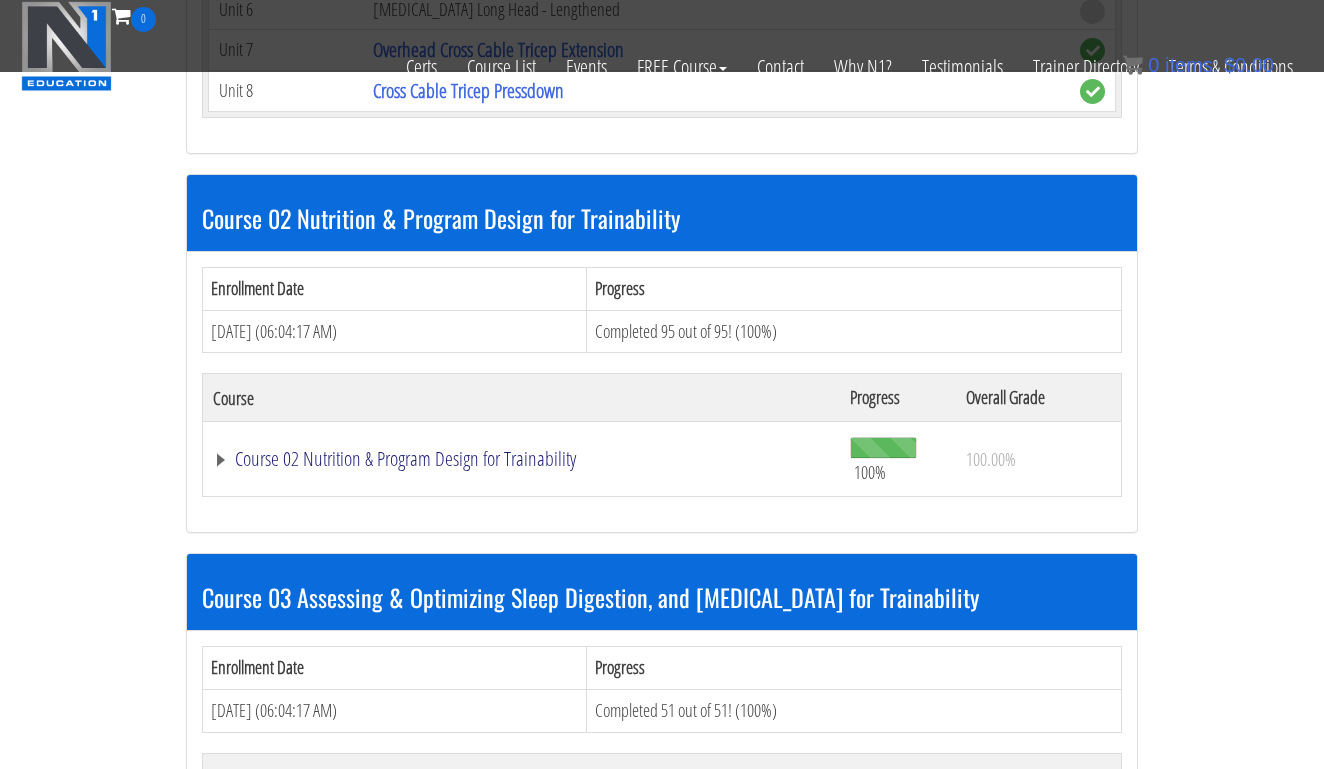 click on "Course 02 Nutrition & Program Design for Trainability" at bounding box center [489, -5858] 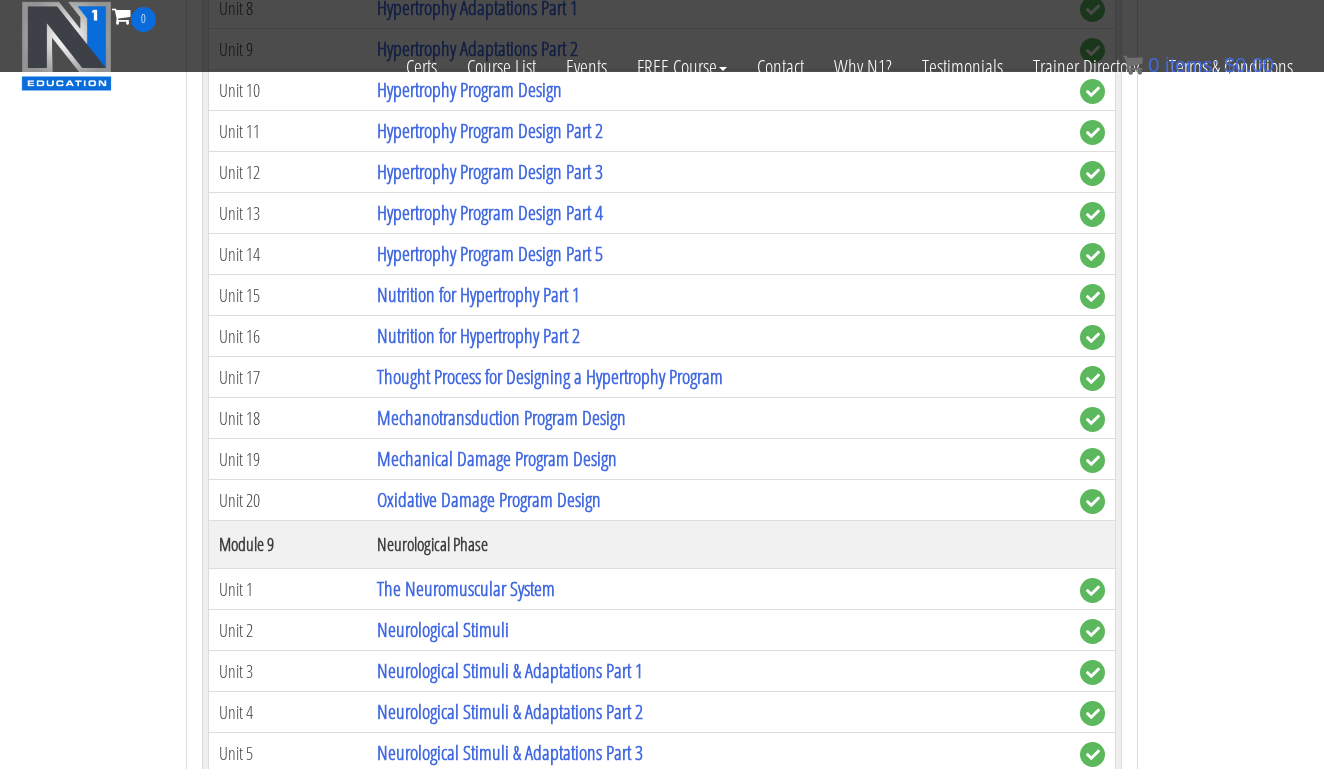 scroll, scrollTop: 9430, scrollLeft: 0, axis: vertical 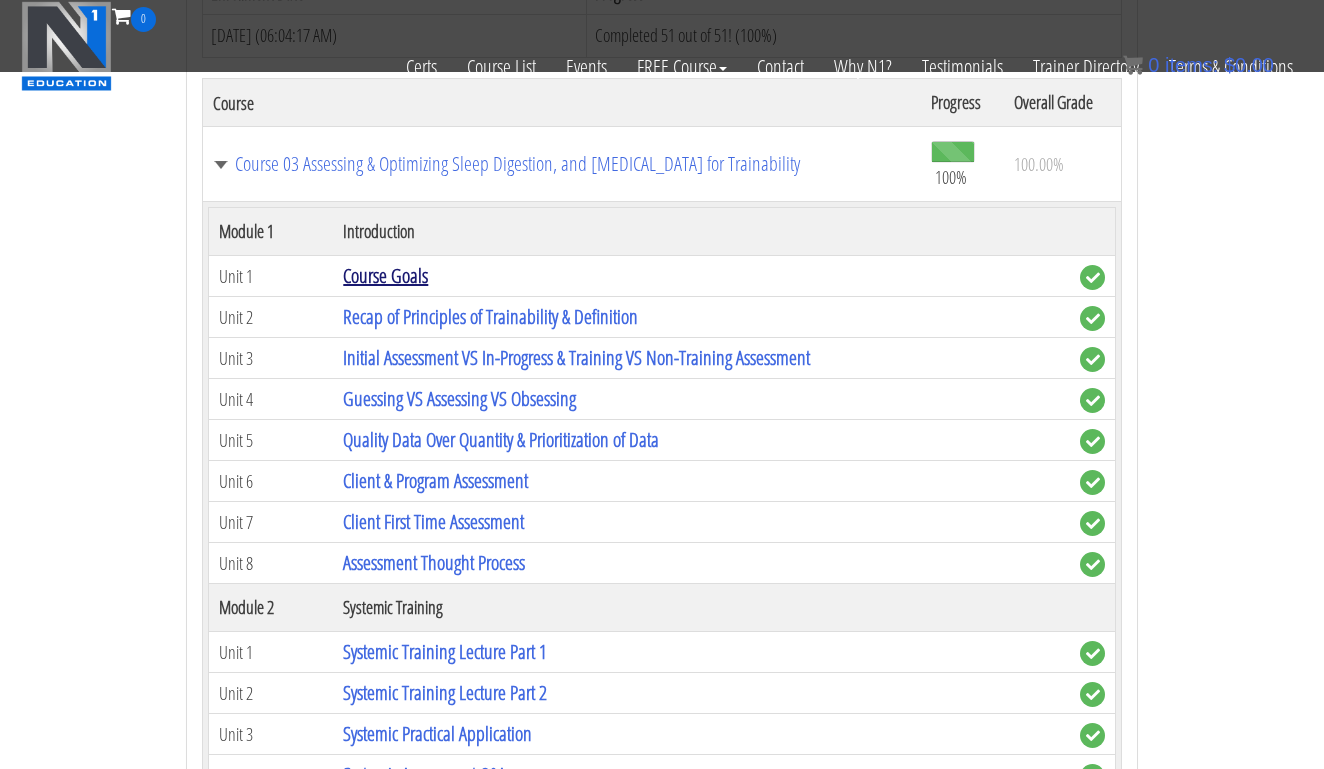 click on "Course Goals" at bounding box center (385, 275) 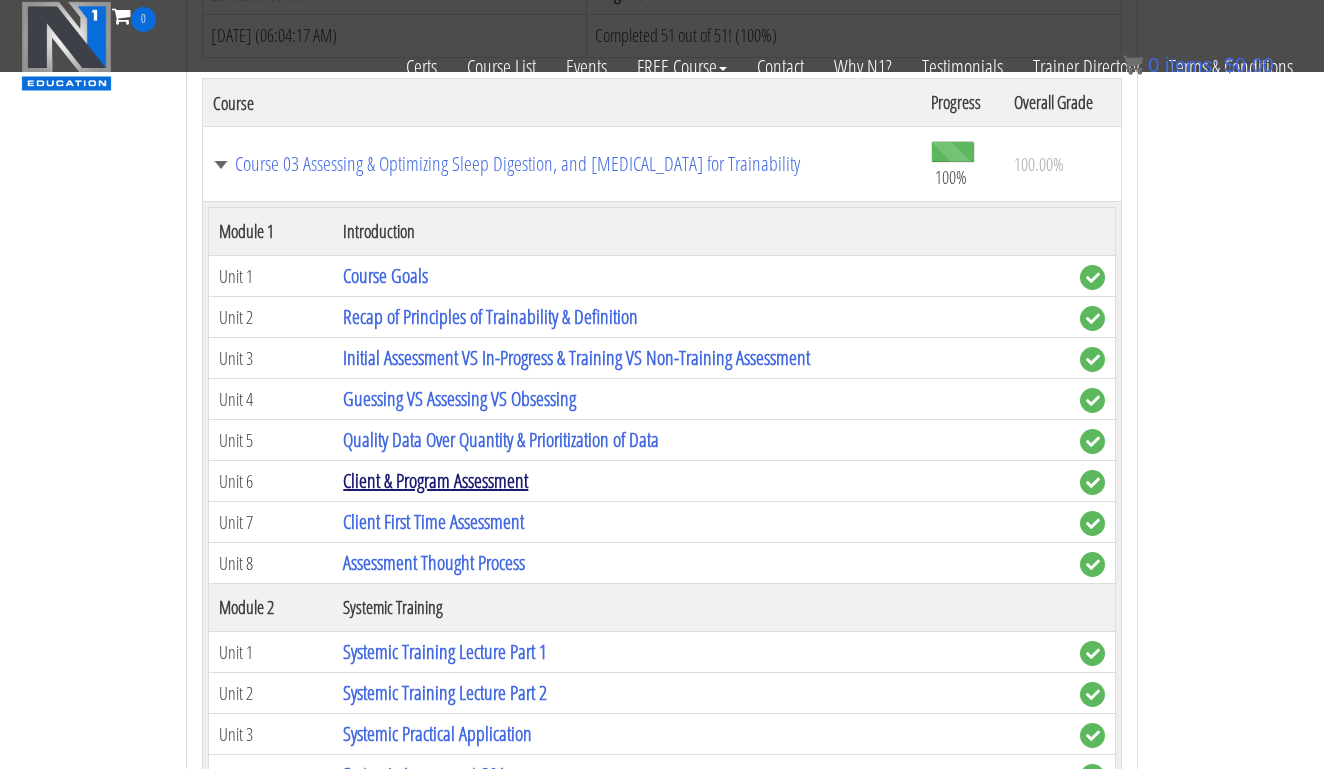 click on "Client & Program Assessment" at bounding box center [435, 480] 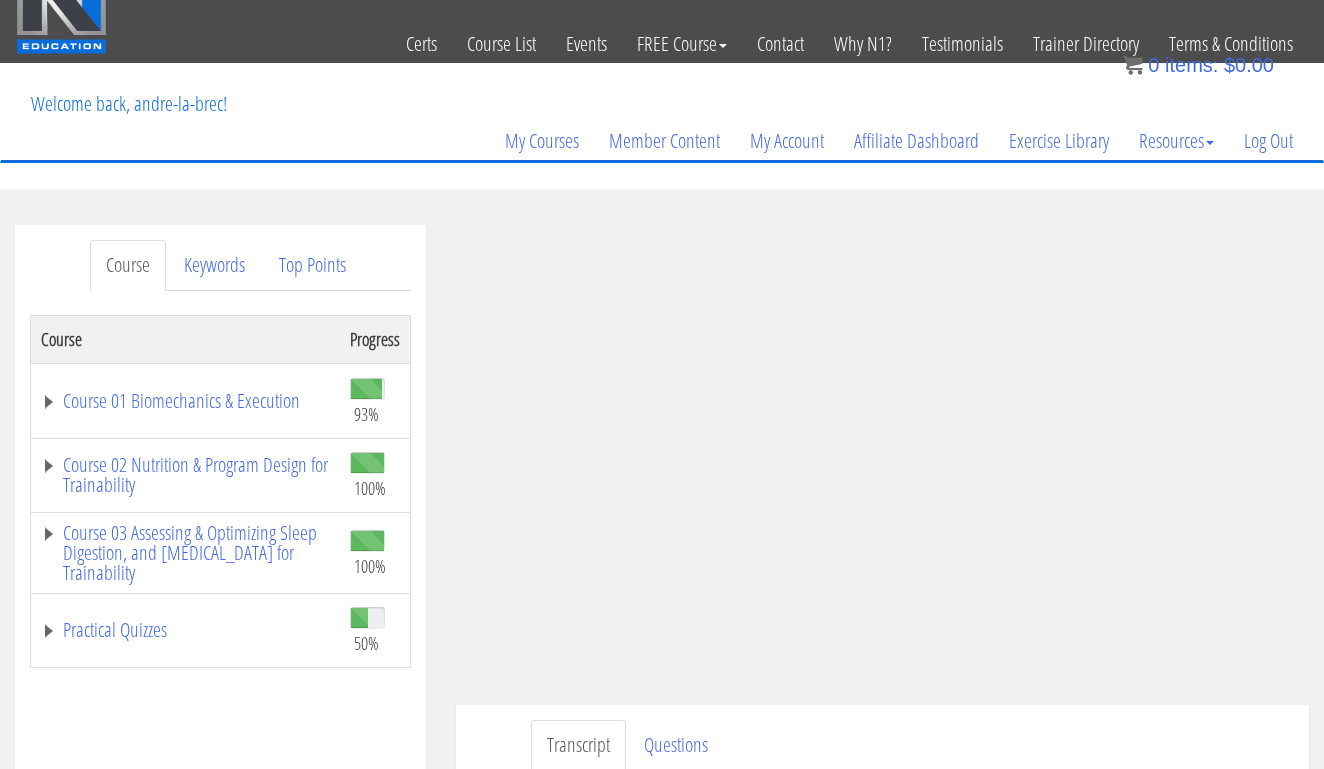 scroll, scrollTop: 23, scrollLeft: 0, axis: vertical 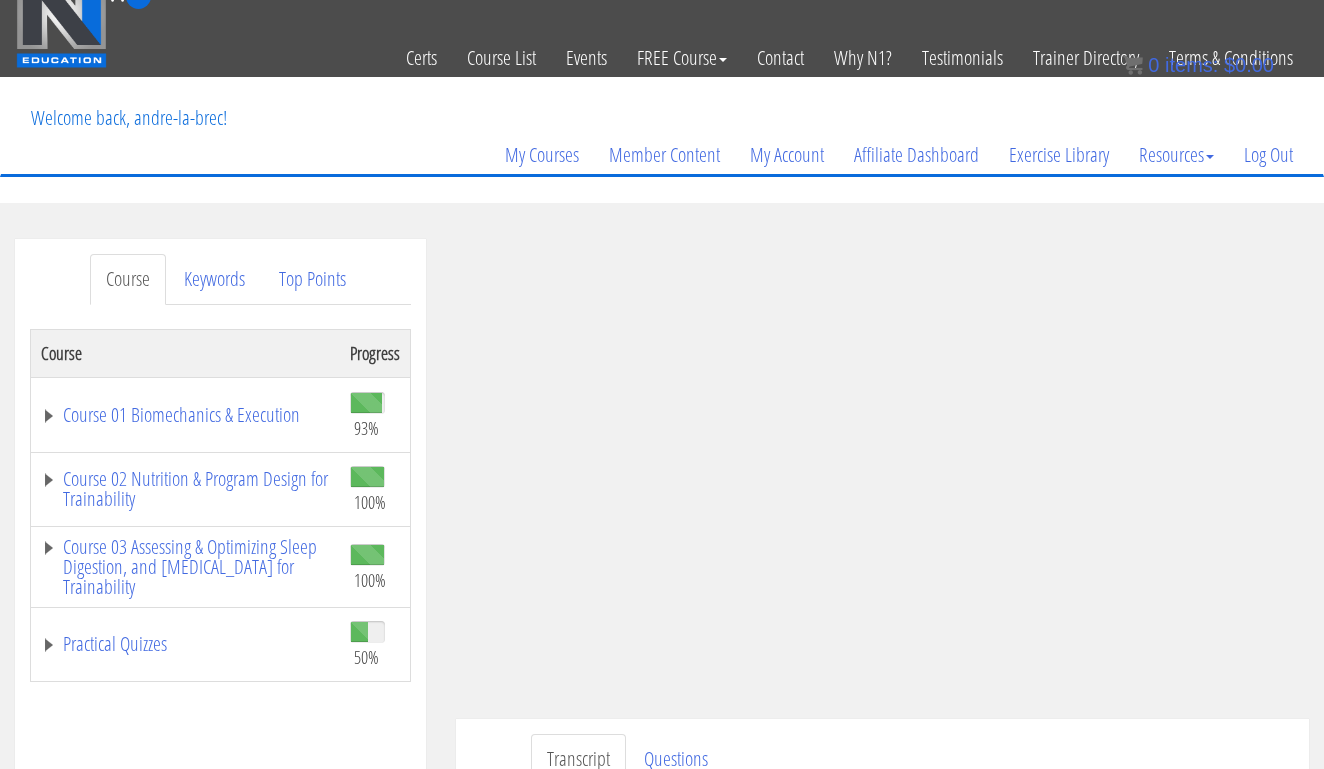 click on "Transcript
Questions
Have a question on this unit? Please submit it here:
Name *
First
Last * *" at bounding box center [882, 783] 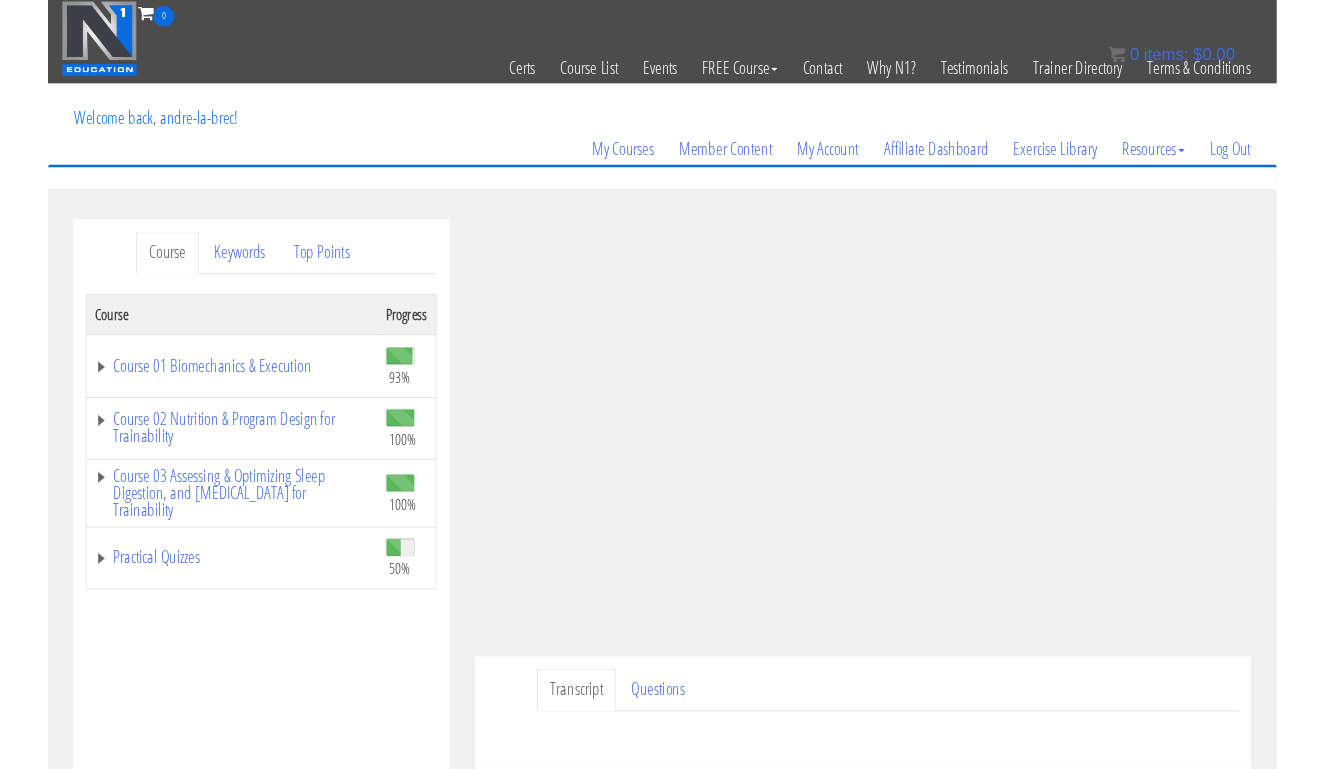 scroll, scrollTop: 23, scrollLeft: 0, axis: vertical 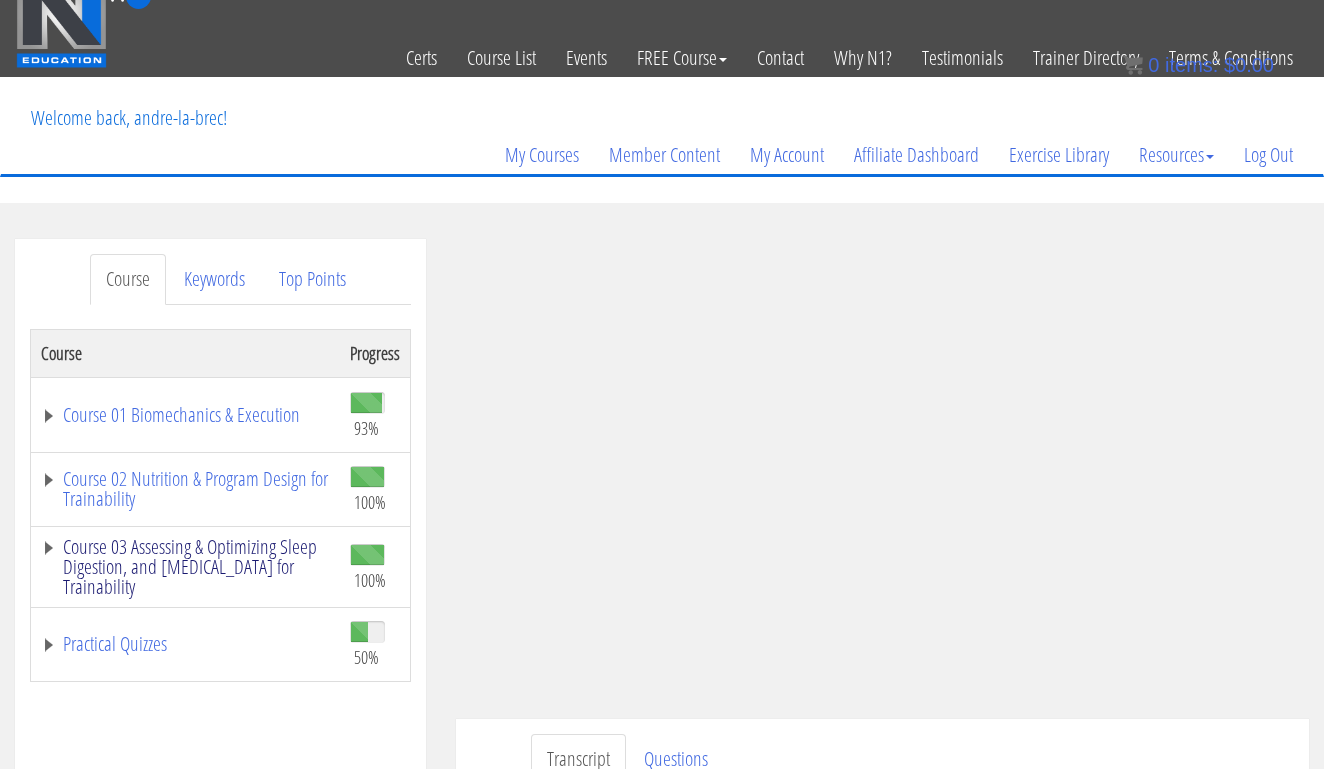 click on "Course 03 Assessing & Optimizing Sleep Digestion, and [MEDICAL_DATA] for Trainability" at bounding box center [185, 567] 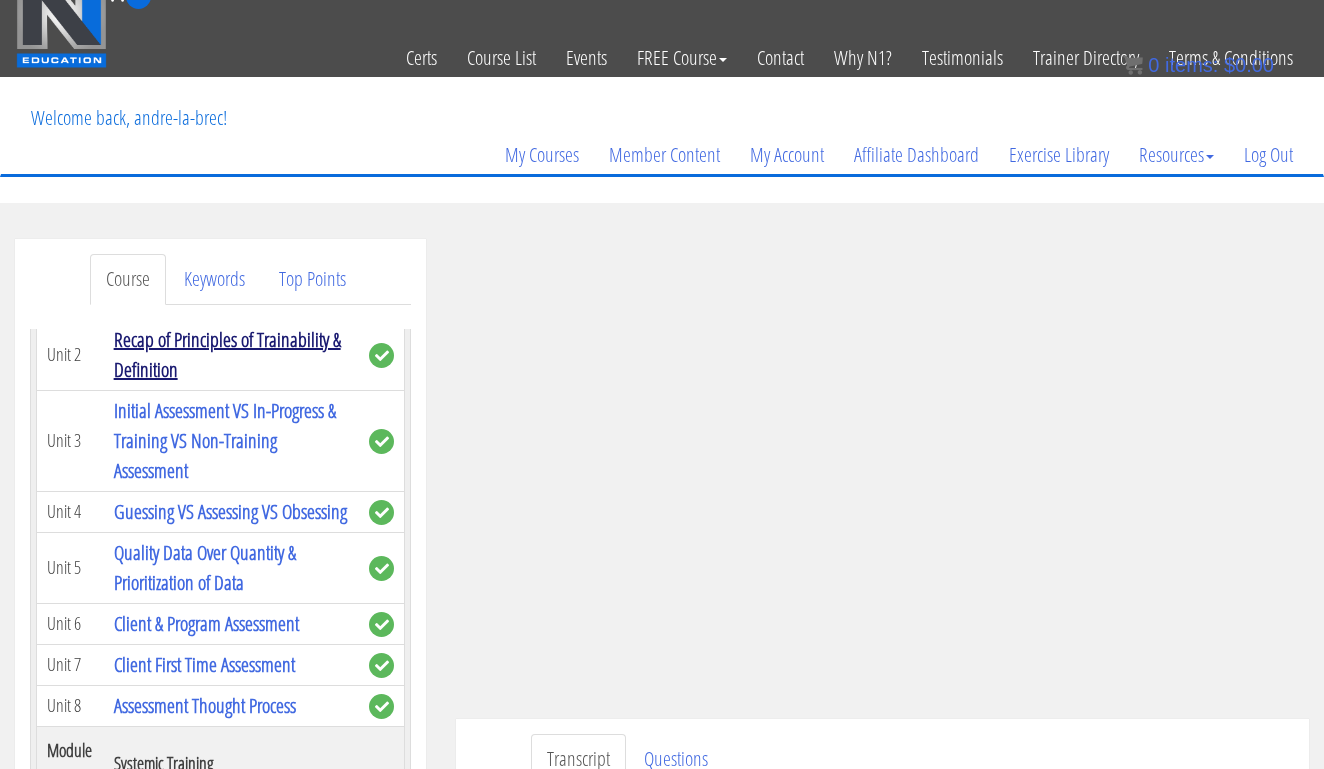 scroll, scrollTop: 442, scrollLeft: 0, axis: vertical 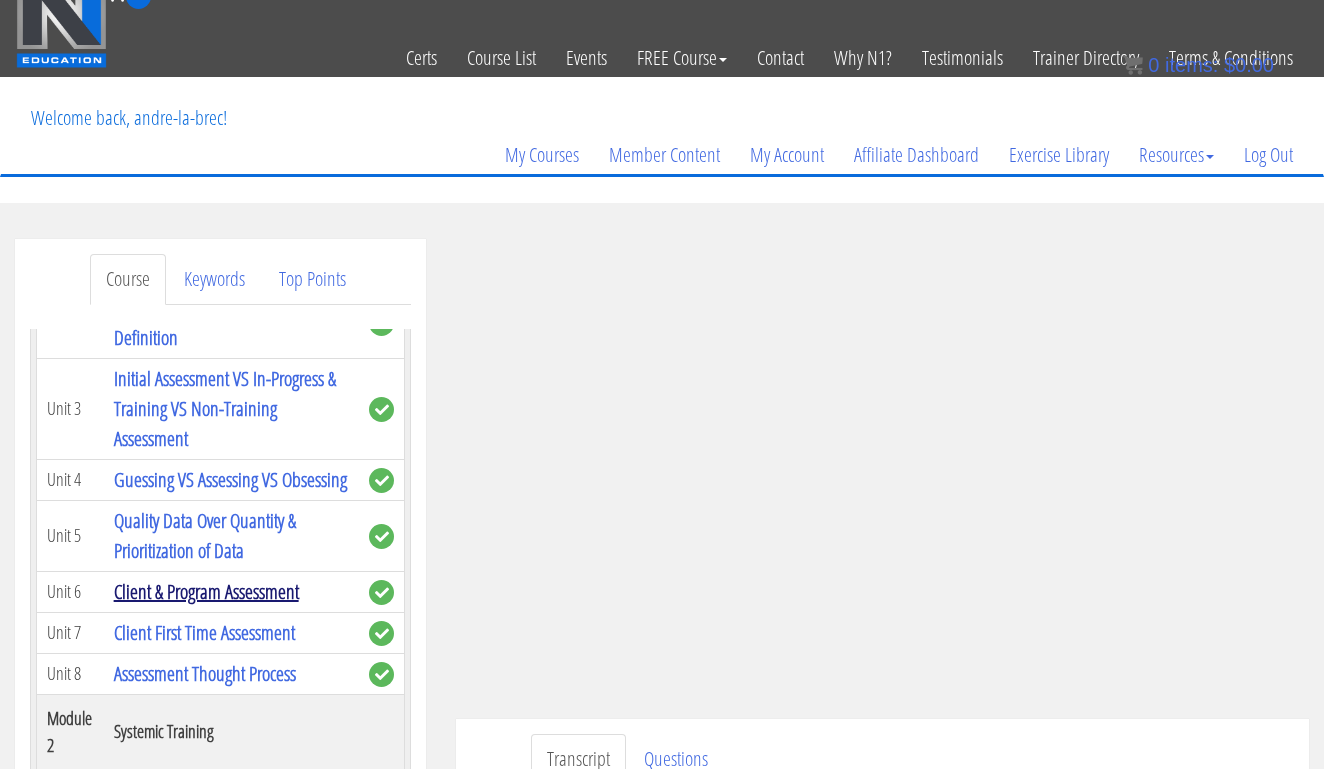 click on "Client & Program Assessment" at bounding box center [206, 591] 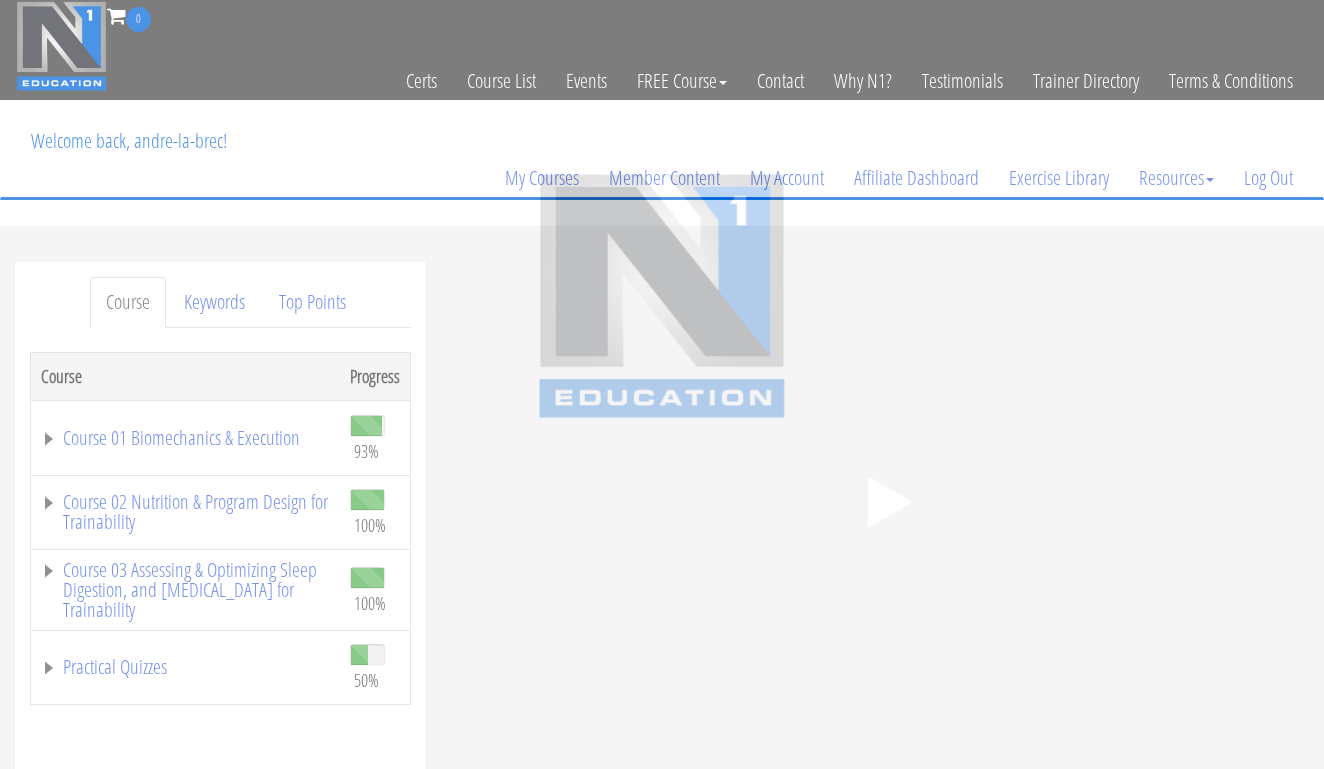 scroll, scrollTop: 0, scrollLeft: 0, axis: both 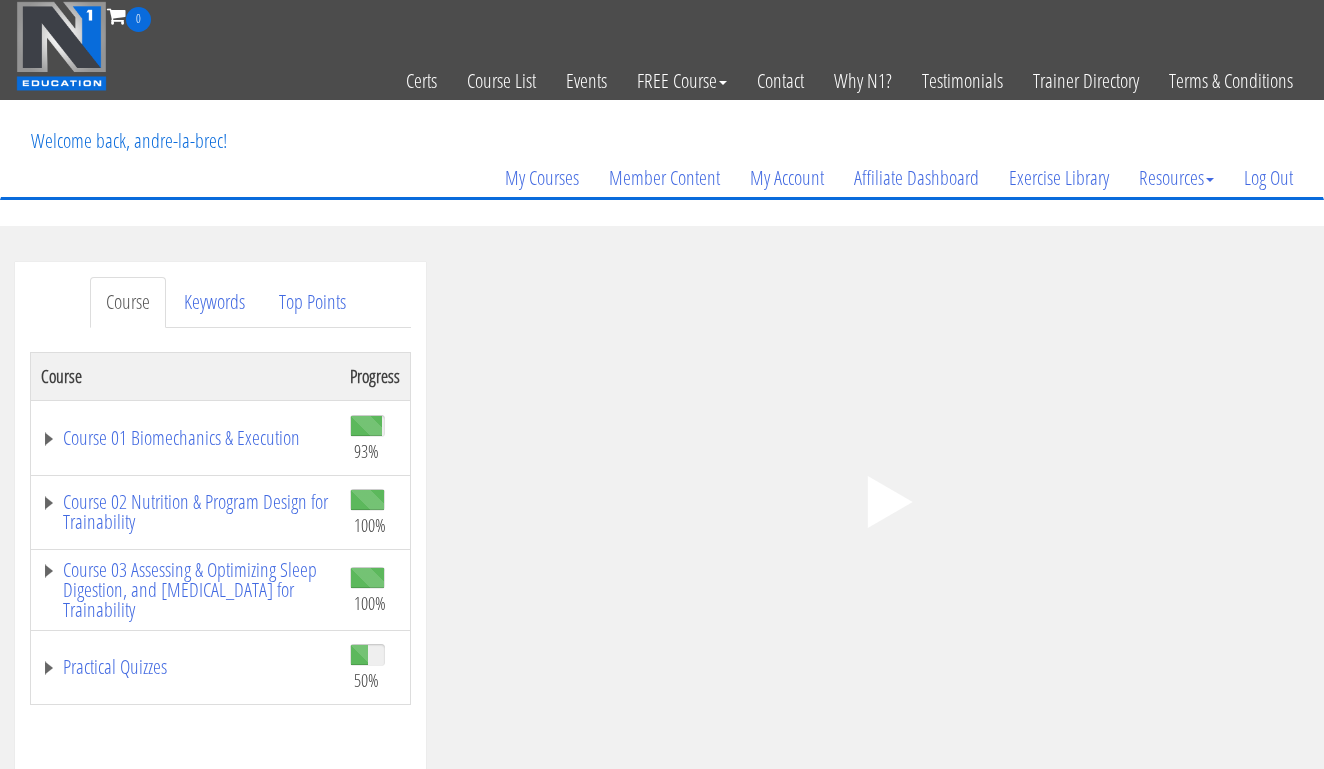 click 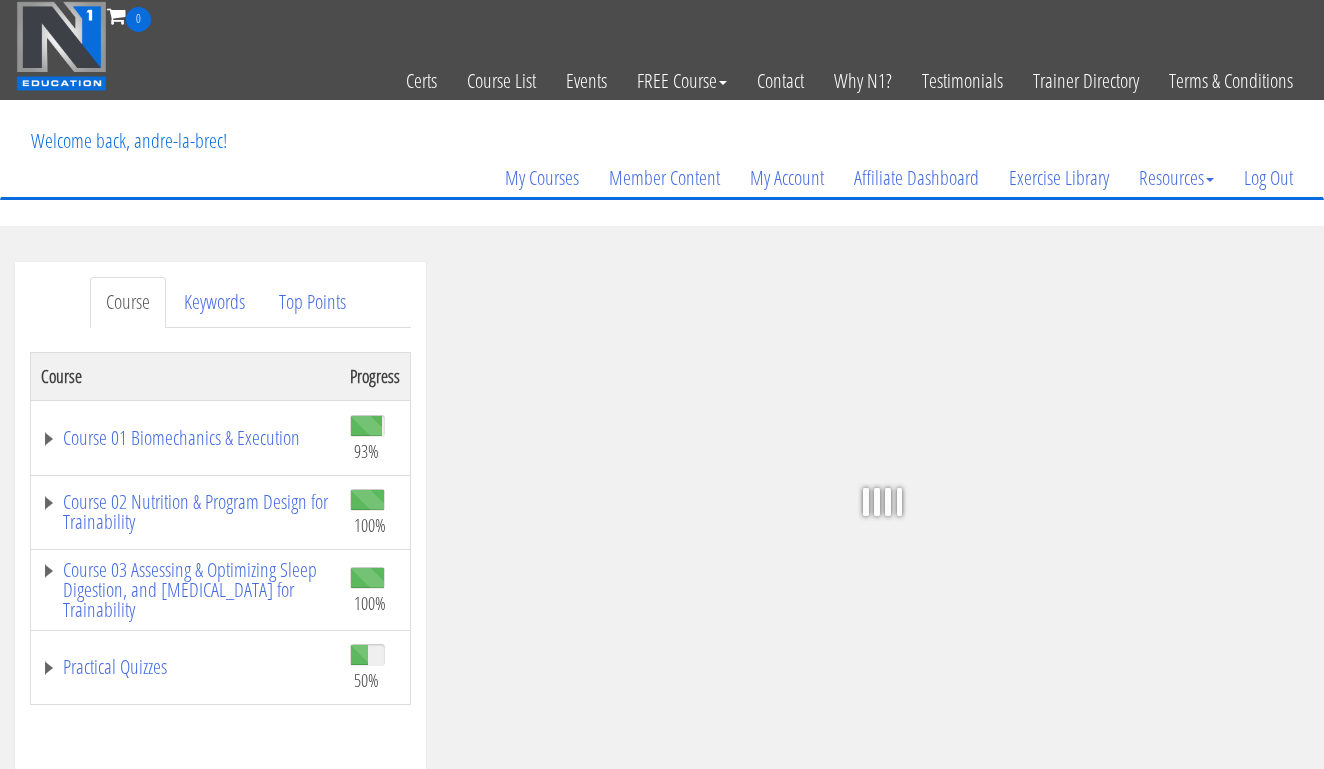 click at bounding box center [877, 502] 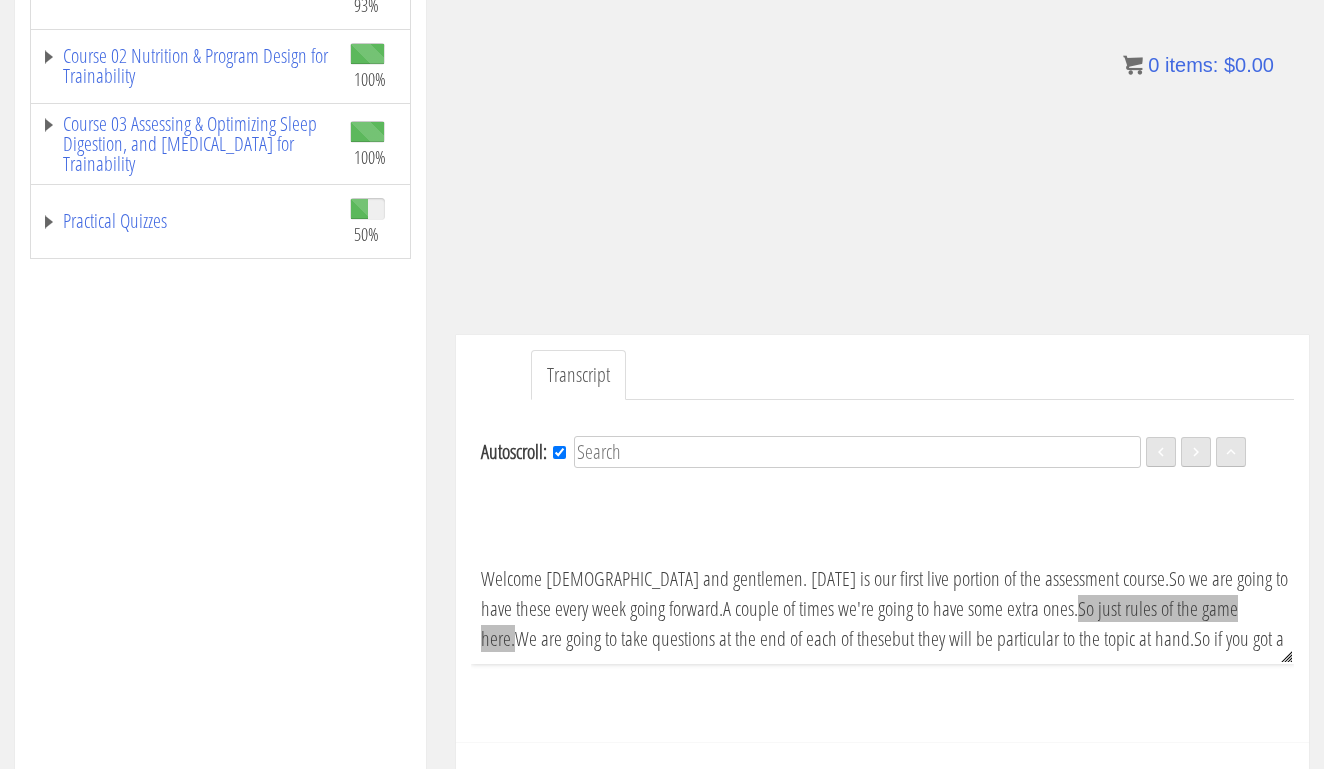 scroll, scrollTop: 291, scrollLeft: 0, axis: vertical 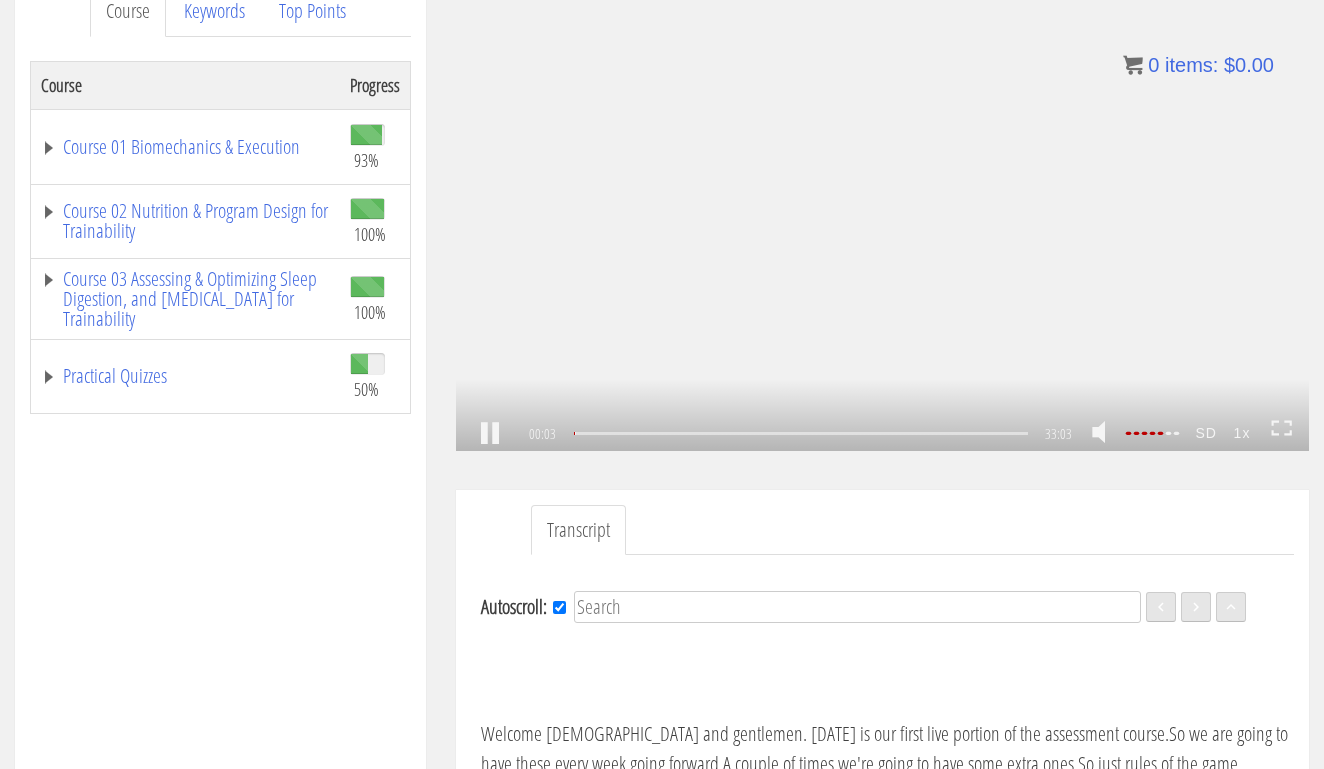 click on "1x" at bounding box center [1242, 434] 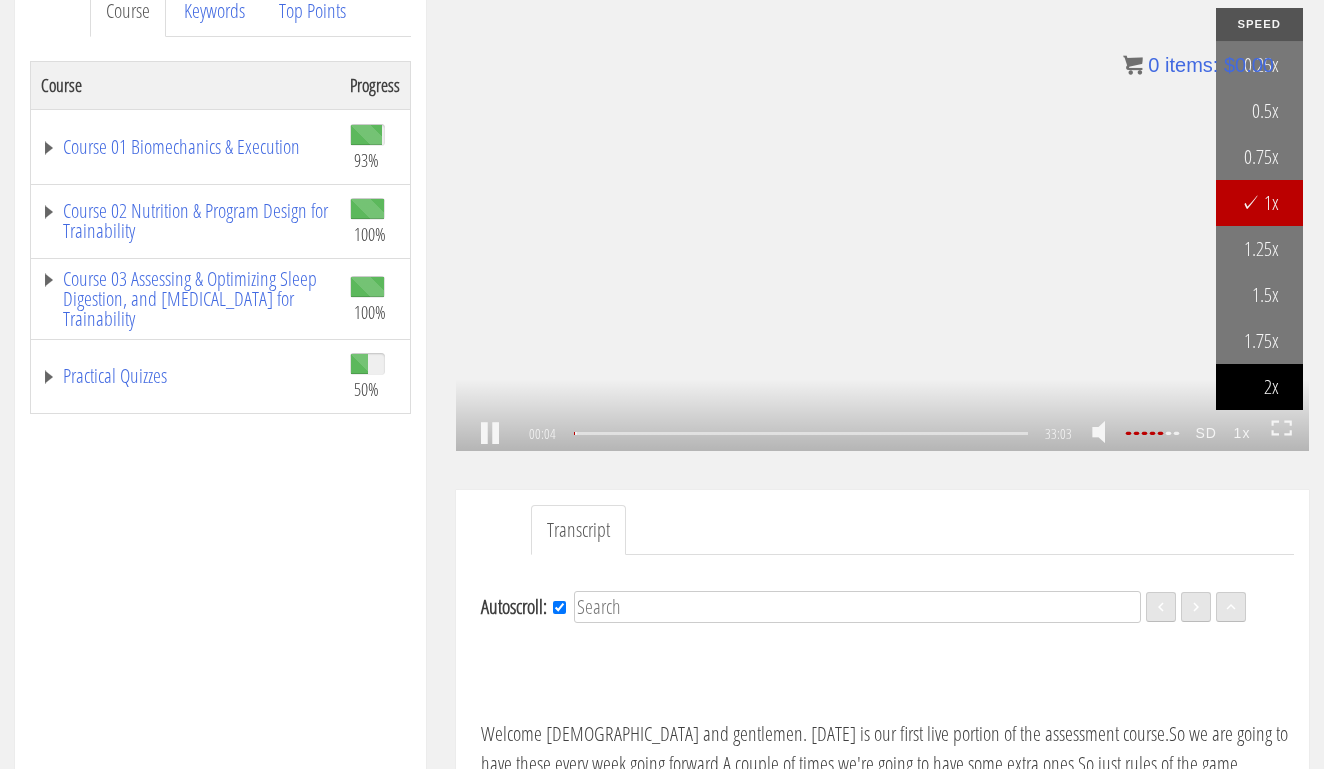 click on "2x" at bounding box center (1259, 387) 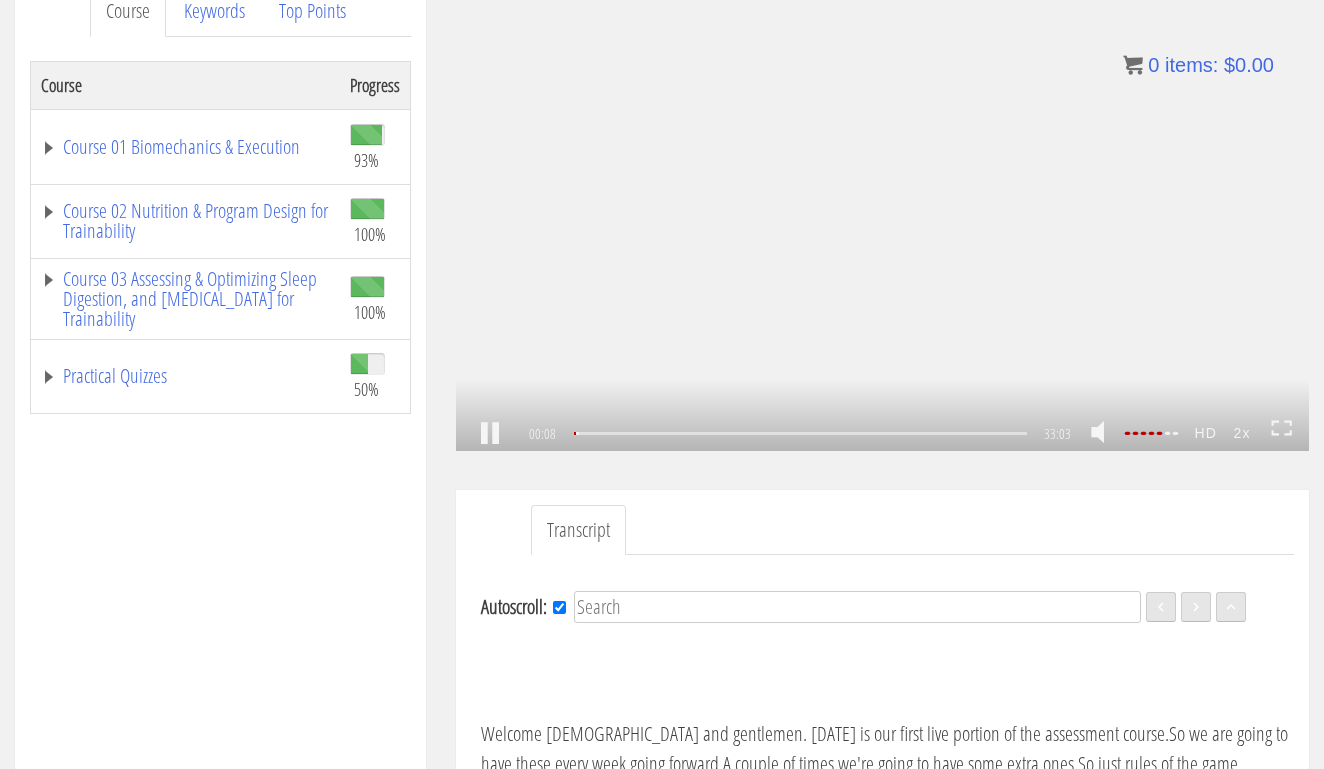 scroll, scrollTop: 15, scrollLeft: 0, axis: vertical 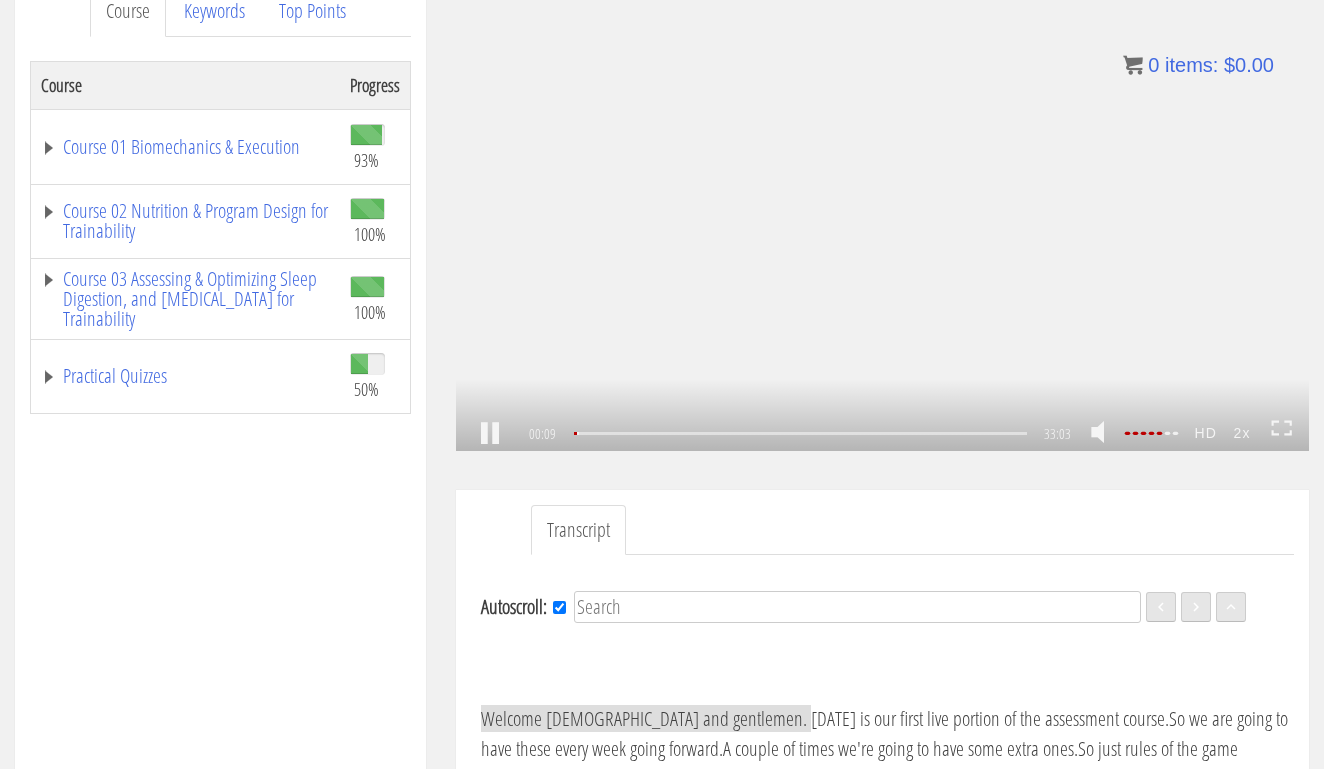 click 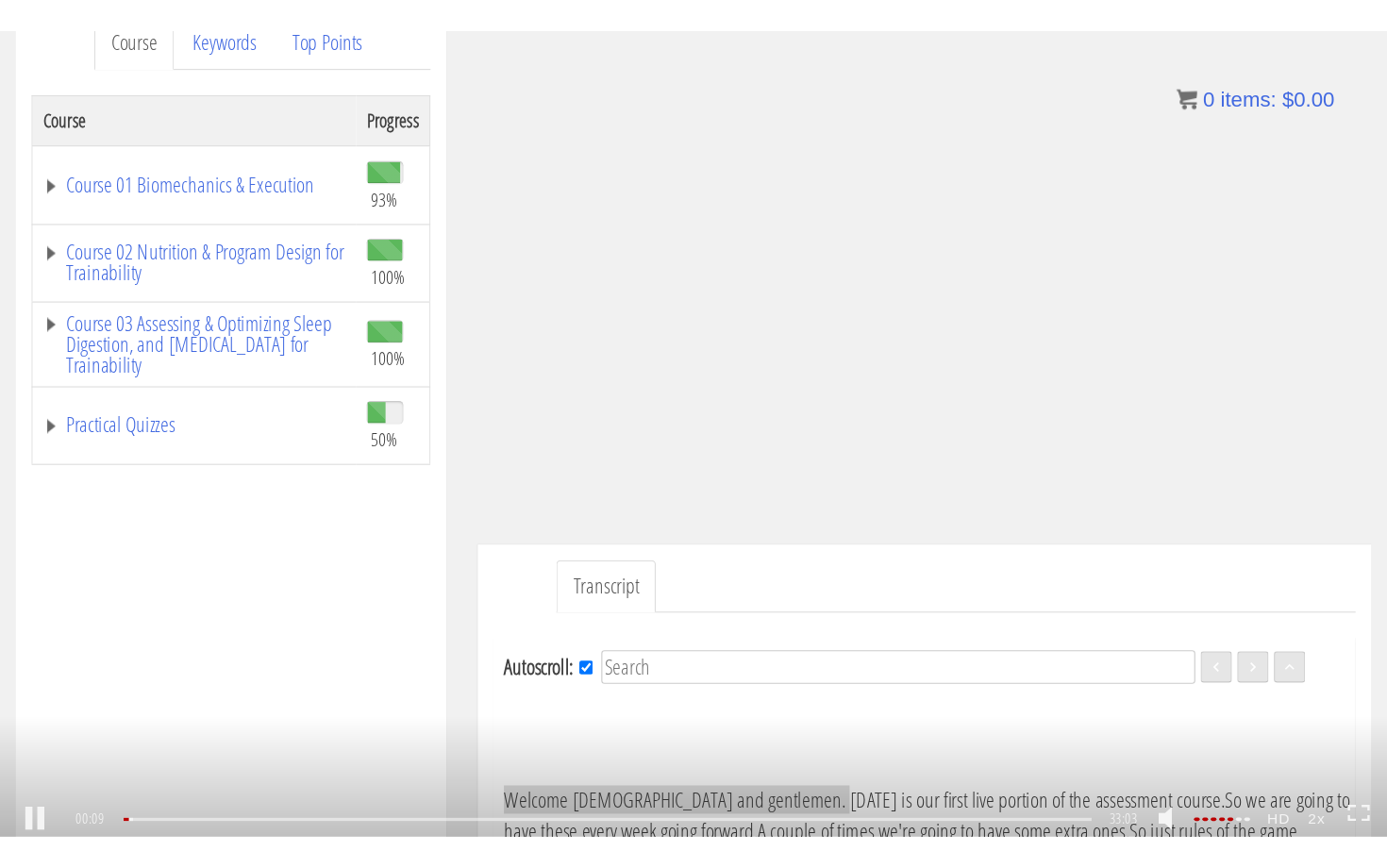 scroll, scrollTop: 0, scrollLeft: 0, axis: both 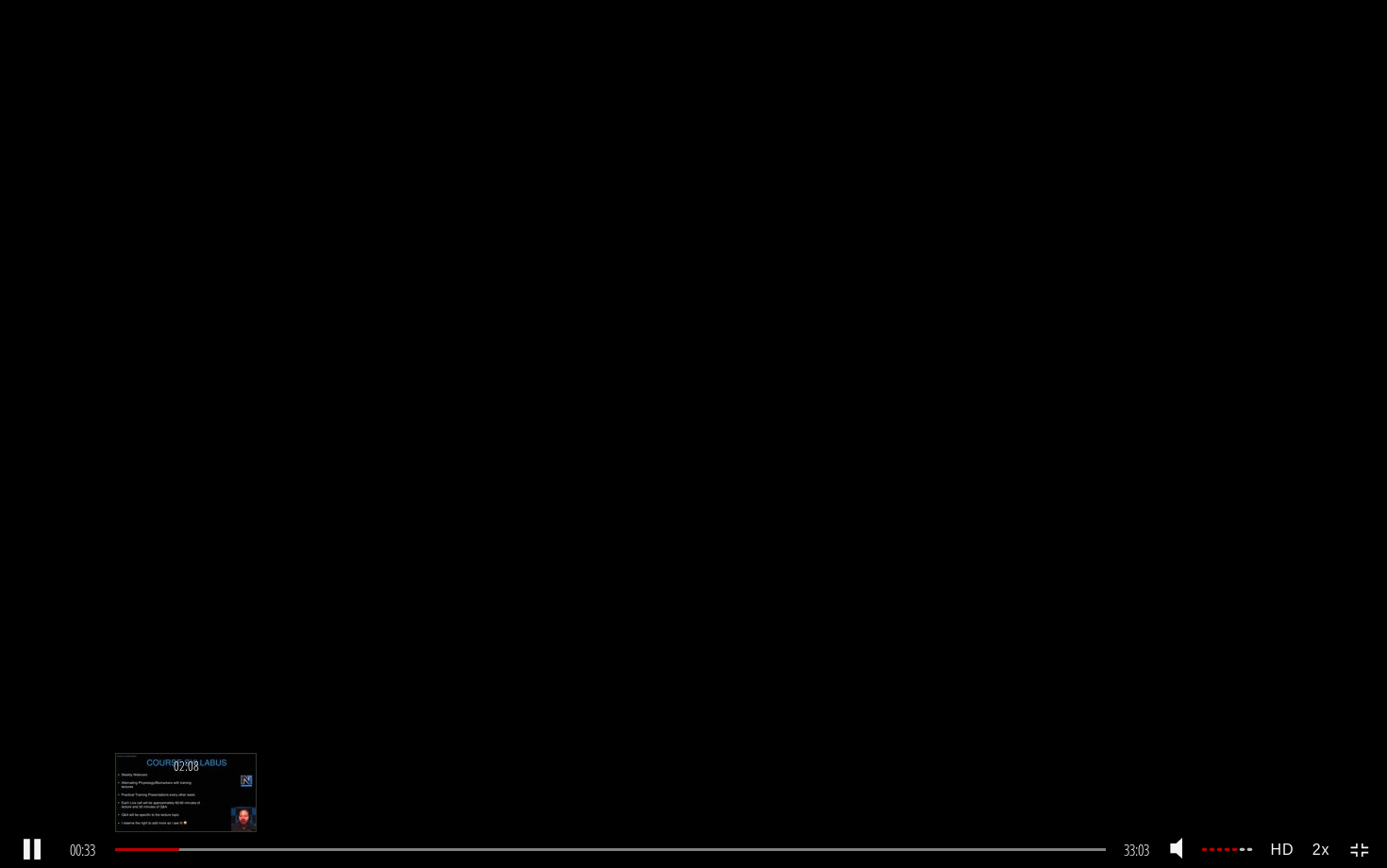 click on "02:08" at bounding box center [610, 849] 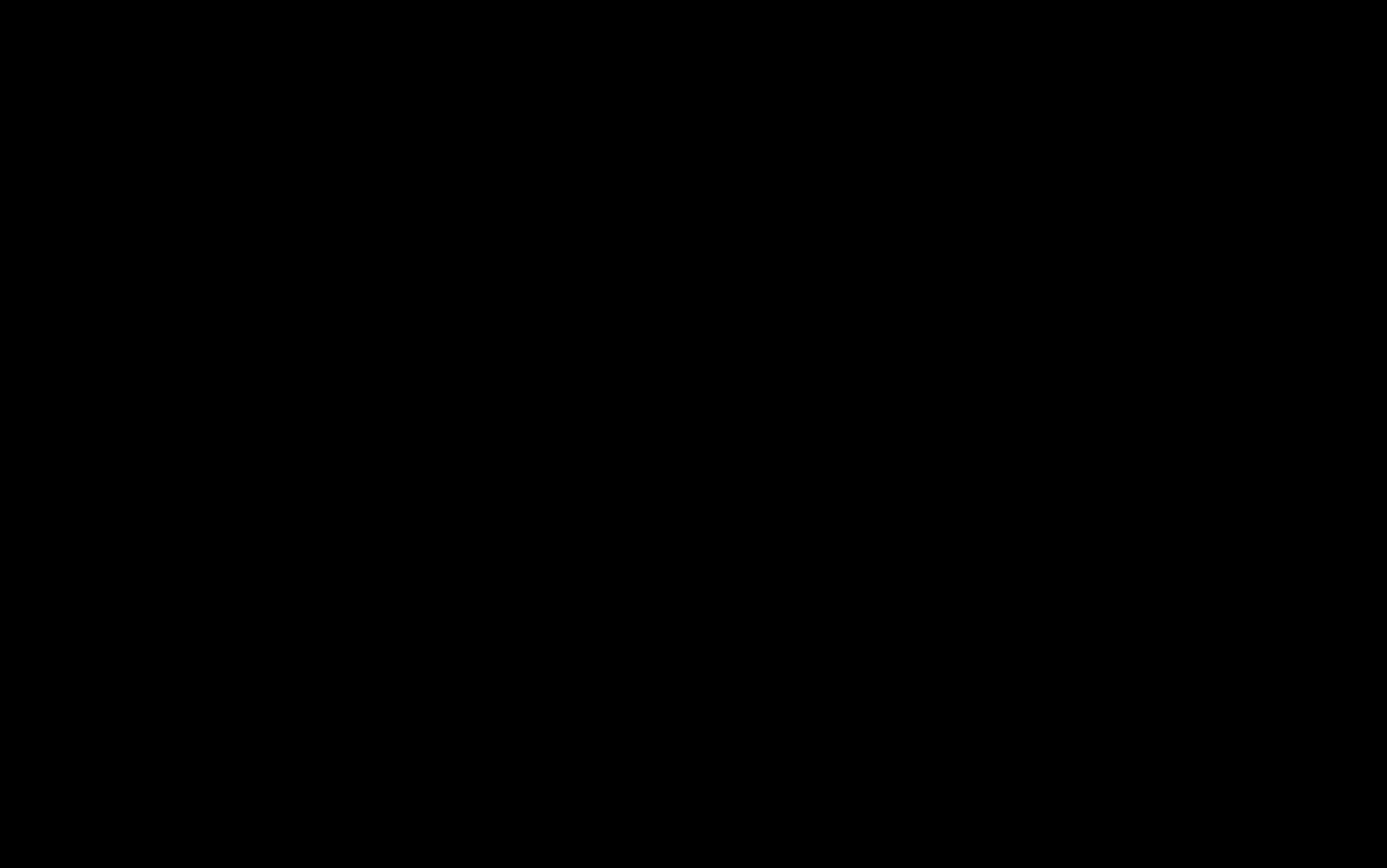 click on "2x
.a{fill:#000;opacity:0.65;}.b{fill:#fff;opacity:1.0;}
.fp-color-play{opacity:0.65;}.controlbutton{fill:#fff;}
.fp-color-play{opacity:0.65;}.controlbutton{fill:#fff;}
.controlbuttonbg{opacity:0.65;}.controlbutton{fill:#fff;}
.fp-color-play{opacity:0.65;}.rect{fill:#fff;}
.fp-color-play{opacity:0.65;}.rect{fill:#fff;}
.fp-color-play{opacity:0.65;}.rect{fill:#fff;}
.fp-color-play{opacity:0.65;}.rect{fill:#fff;}
09:35                              04:09                                           33:03              23:29" at bounding box center (694, 434) 